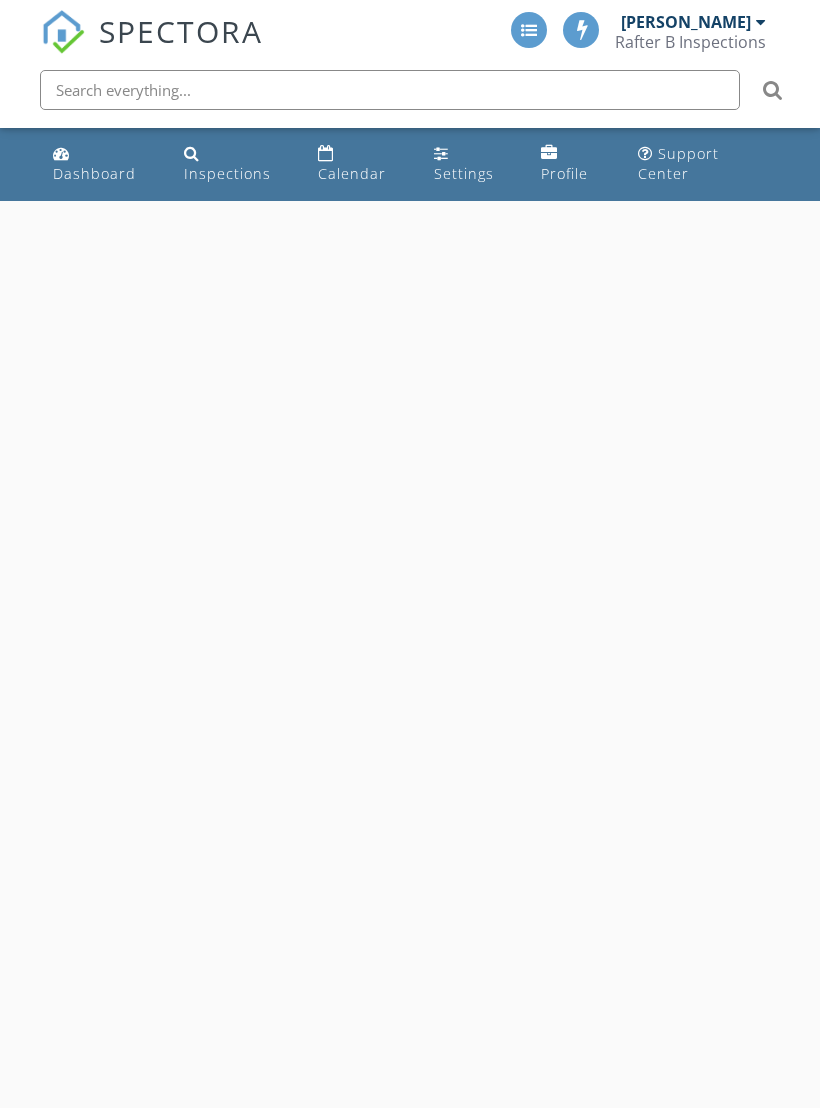 scroll, scrollTop: 0, scrollLeft: 0, axis: both 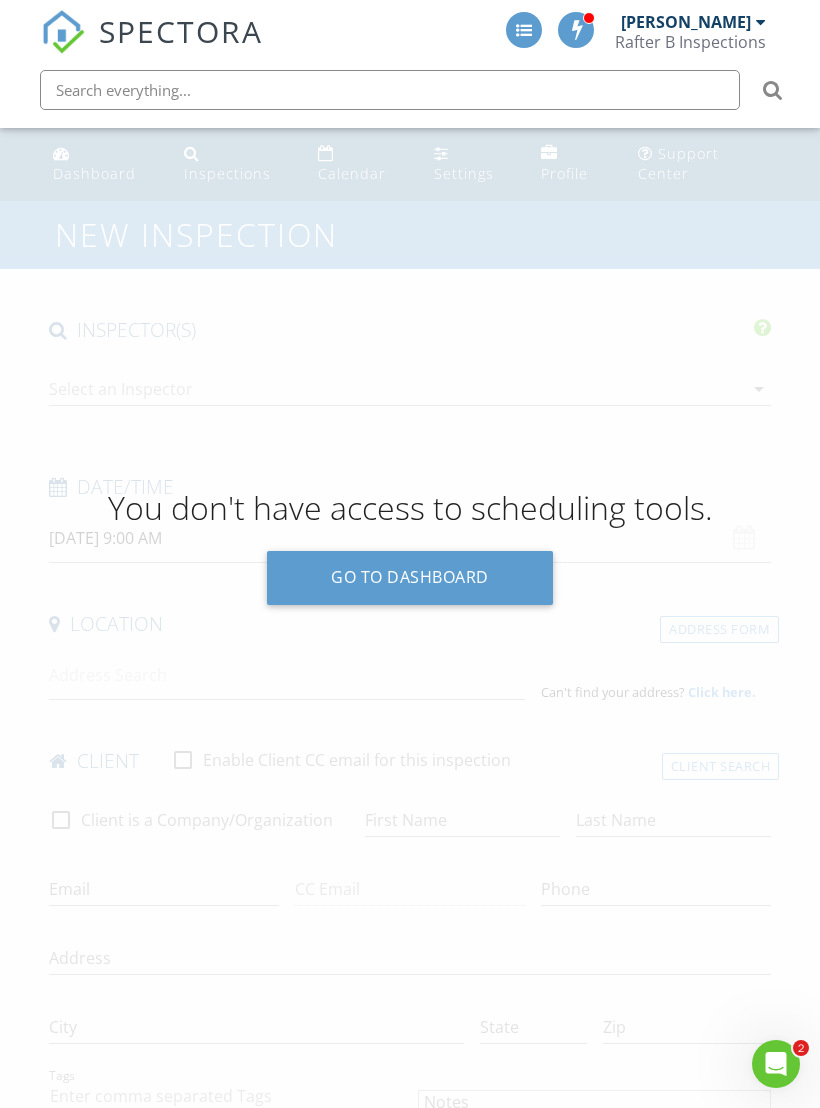 click on "Go to dashboard" at bounding box center (410, 578) 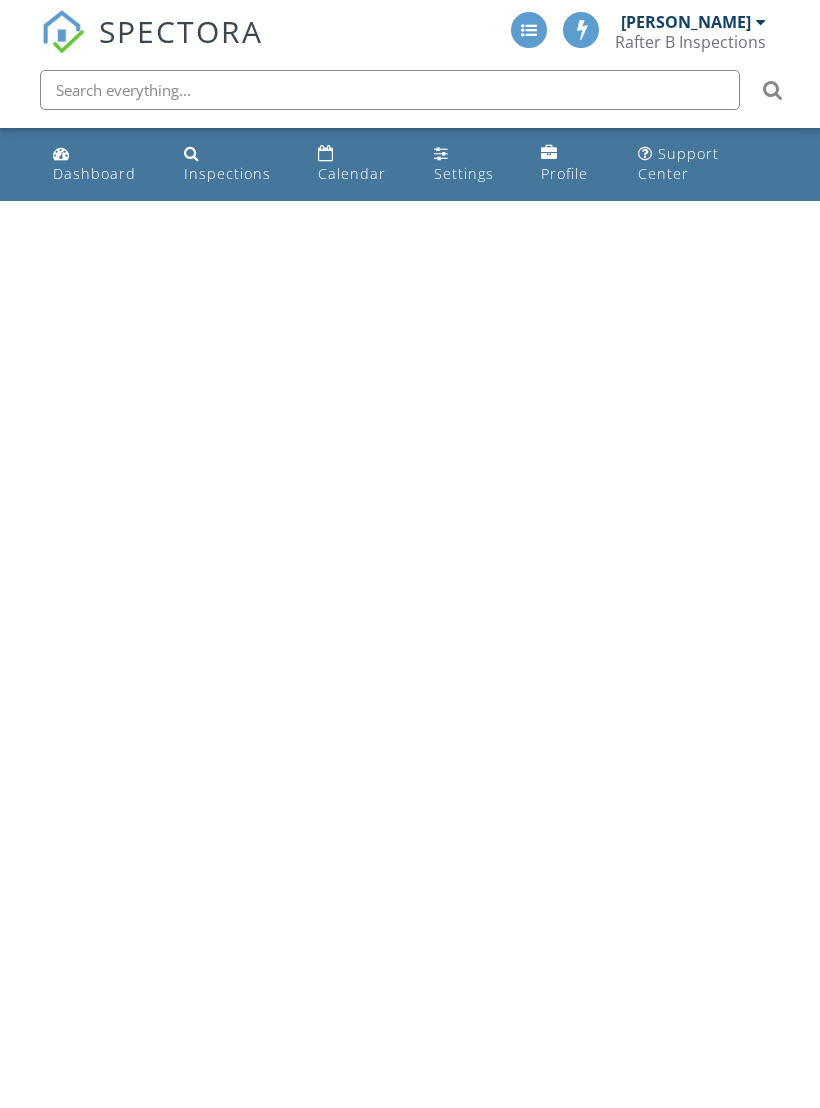 scroll, scrollTop: 0, scrollLeft: 0, axis: both 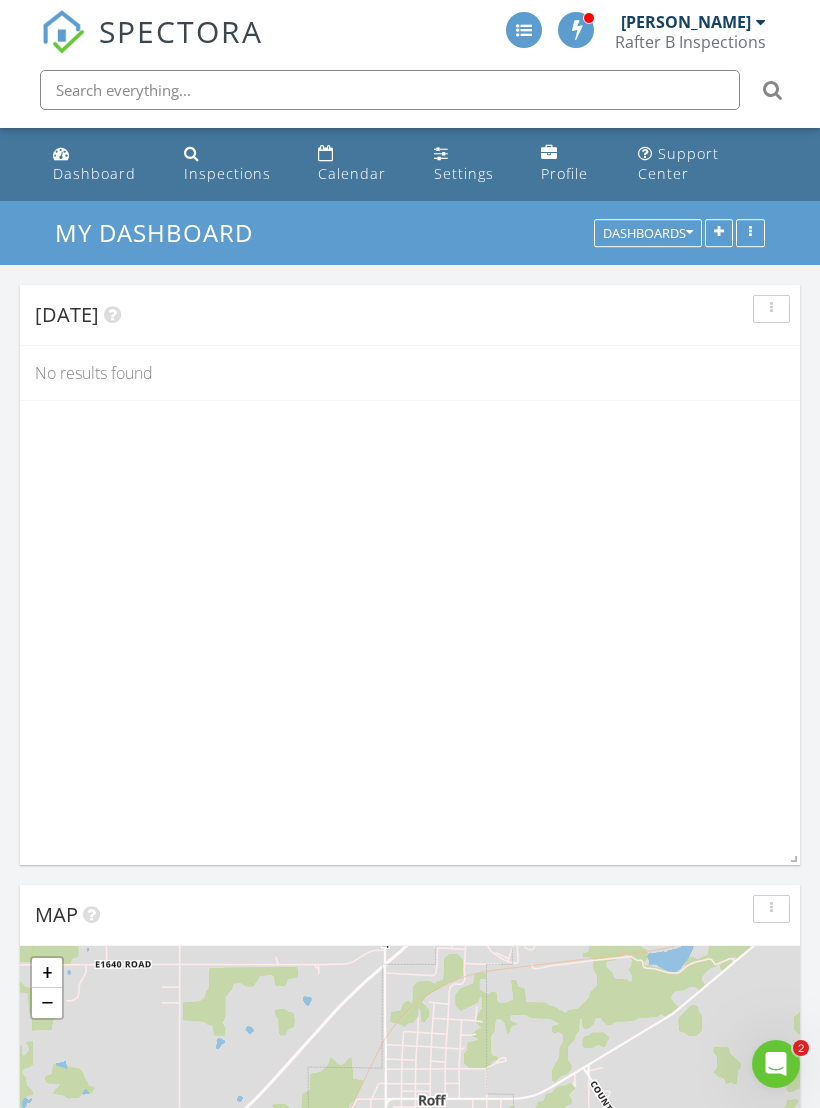 click on "Settings" at bounding box center [464, 173] 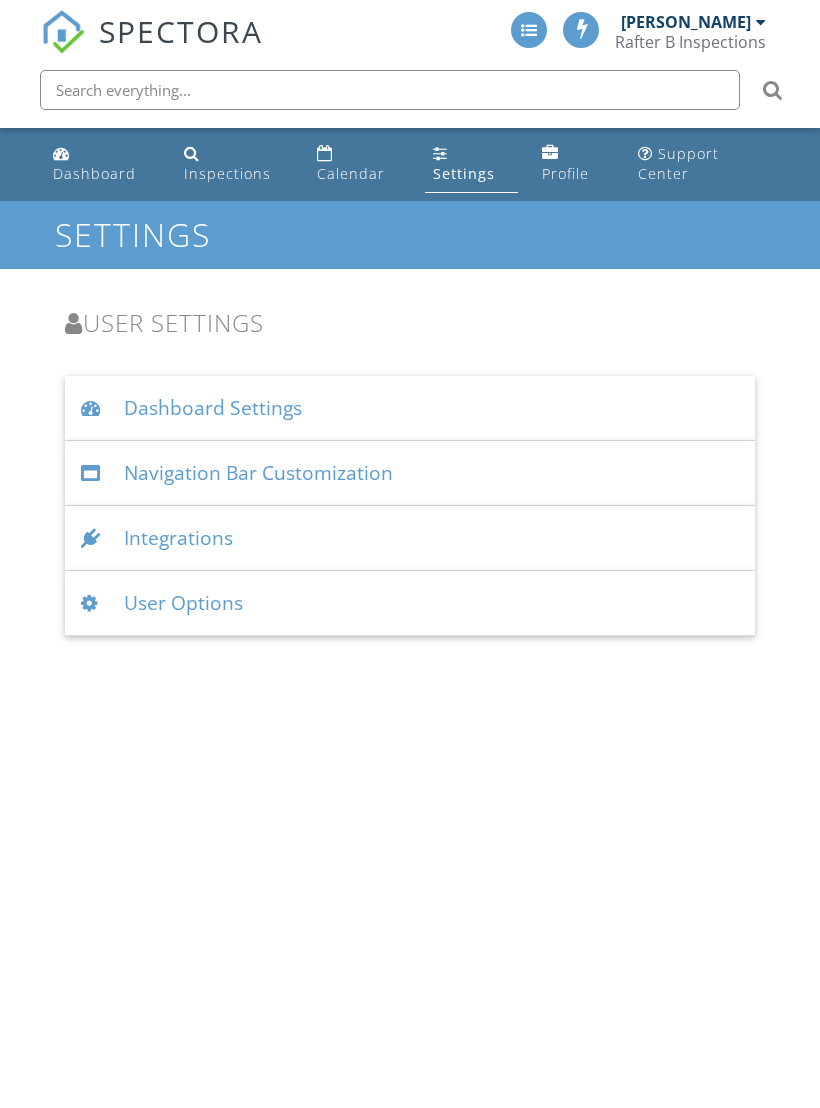 scroll, scrollTop: 0, scrollLeft: 0, axis: both 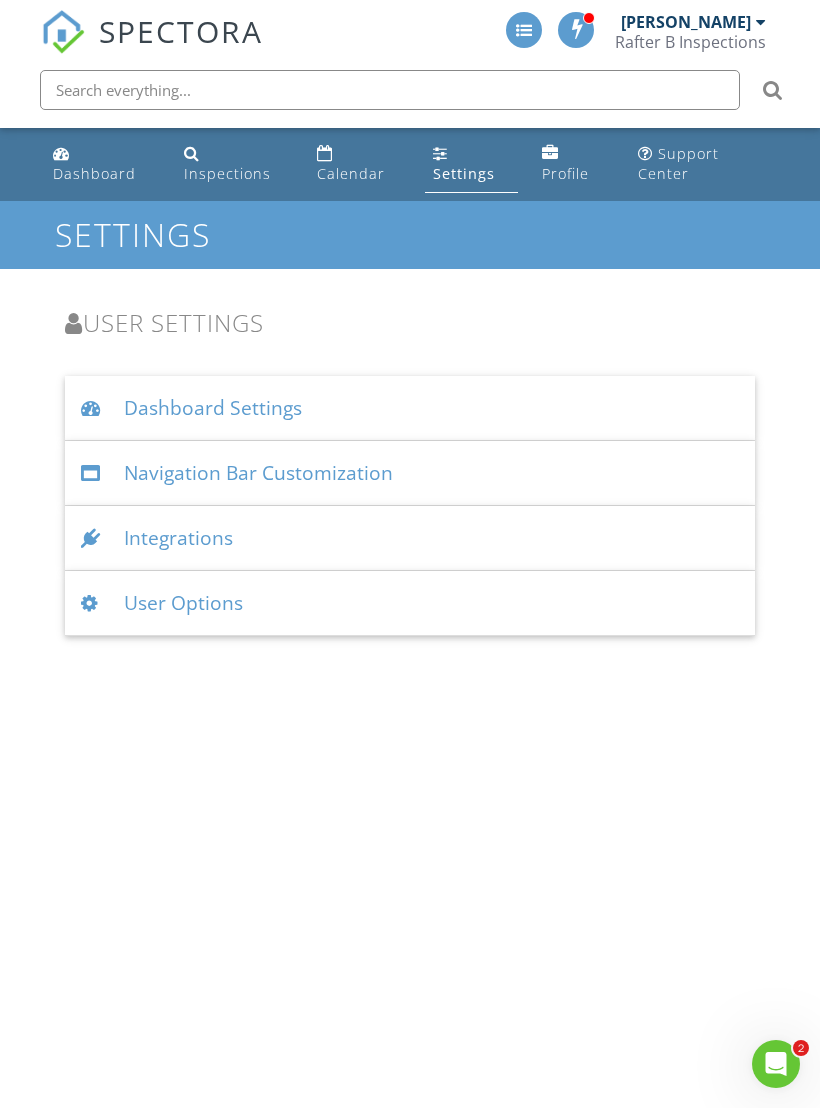 click on "Integrations" at bounding box center [410, 538] 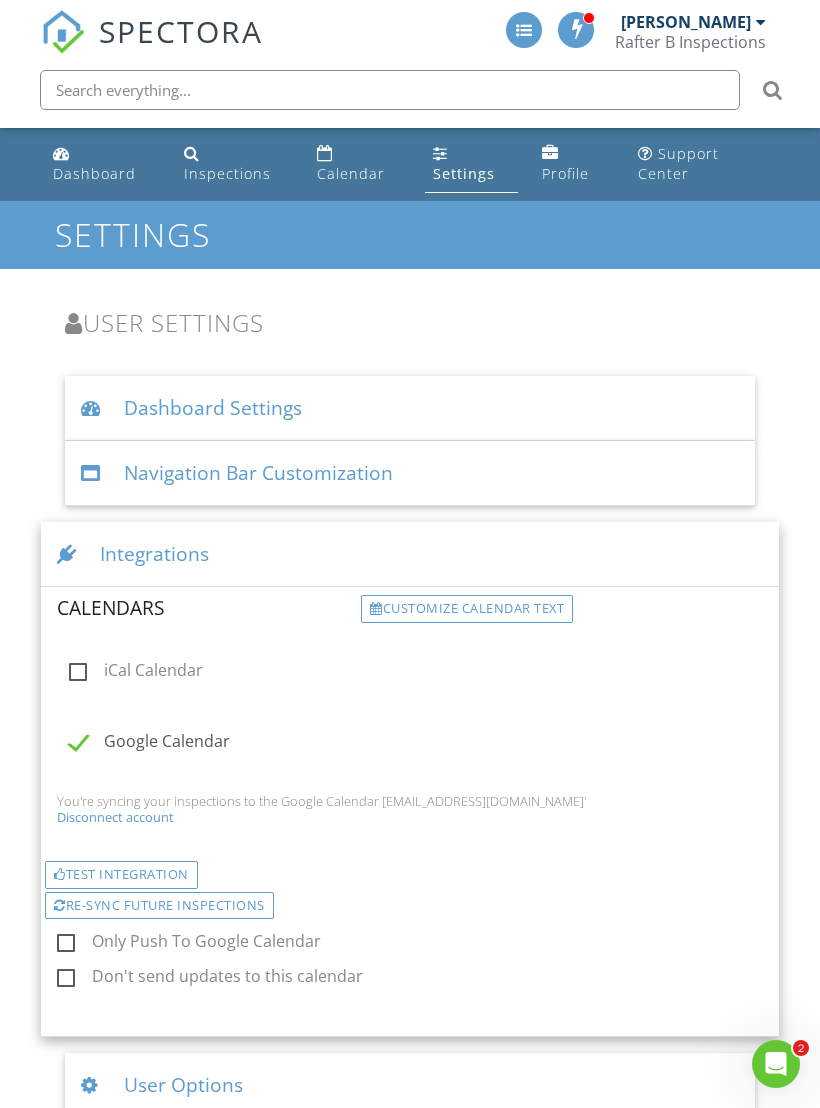 scroll, scrollTop: 20, scrollLeft: 0, axis: vertical 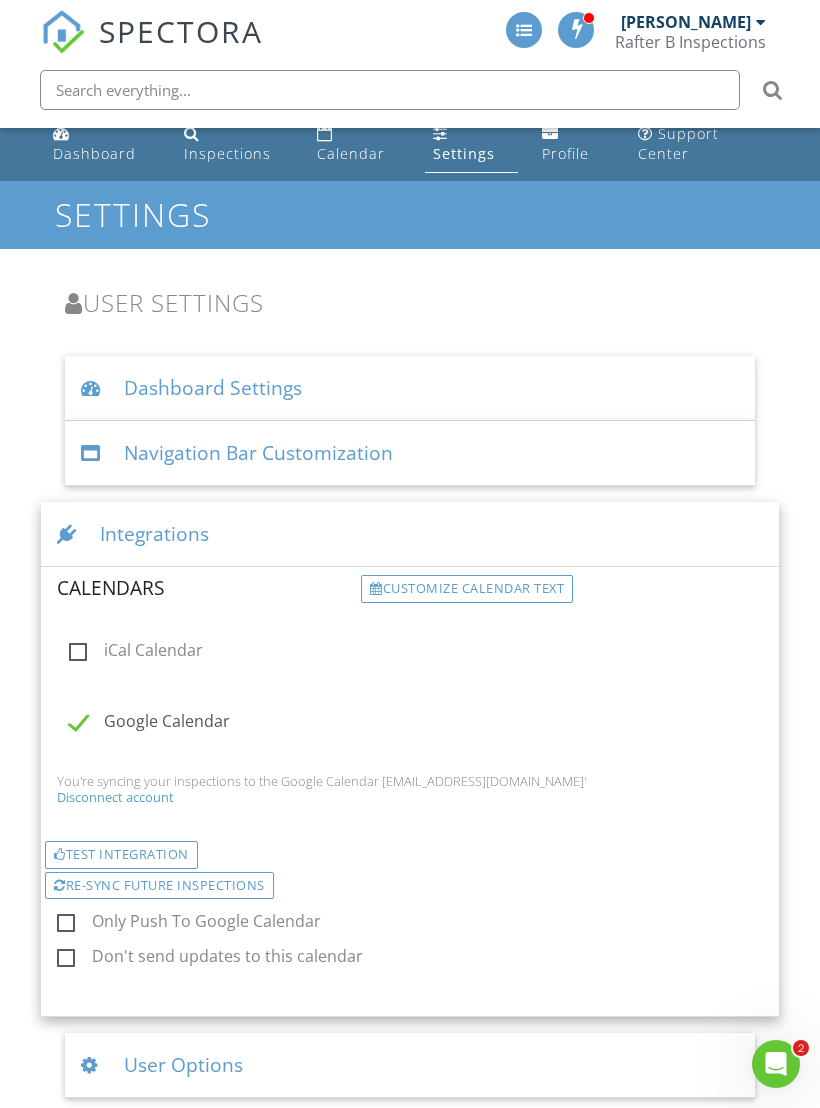 click on "iCal Calendar" at bounding box center (209, 653) 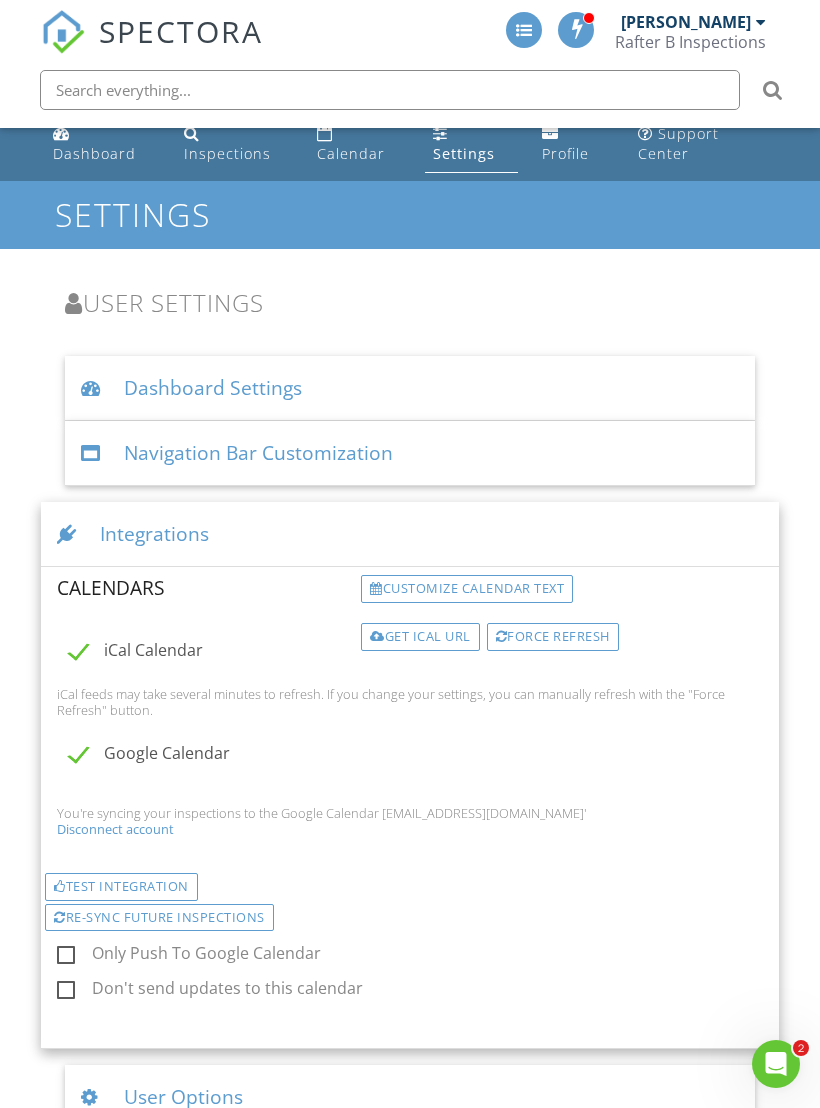 click on "Get iCal URL" at bounding box center [420, 637] 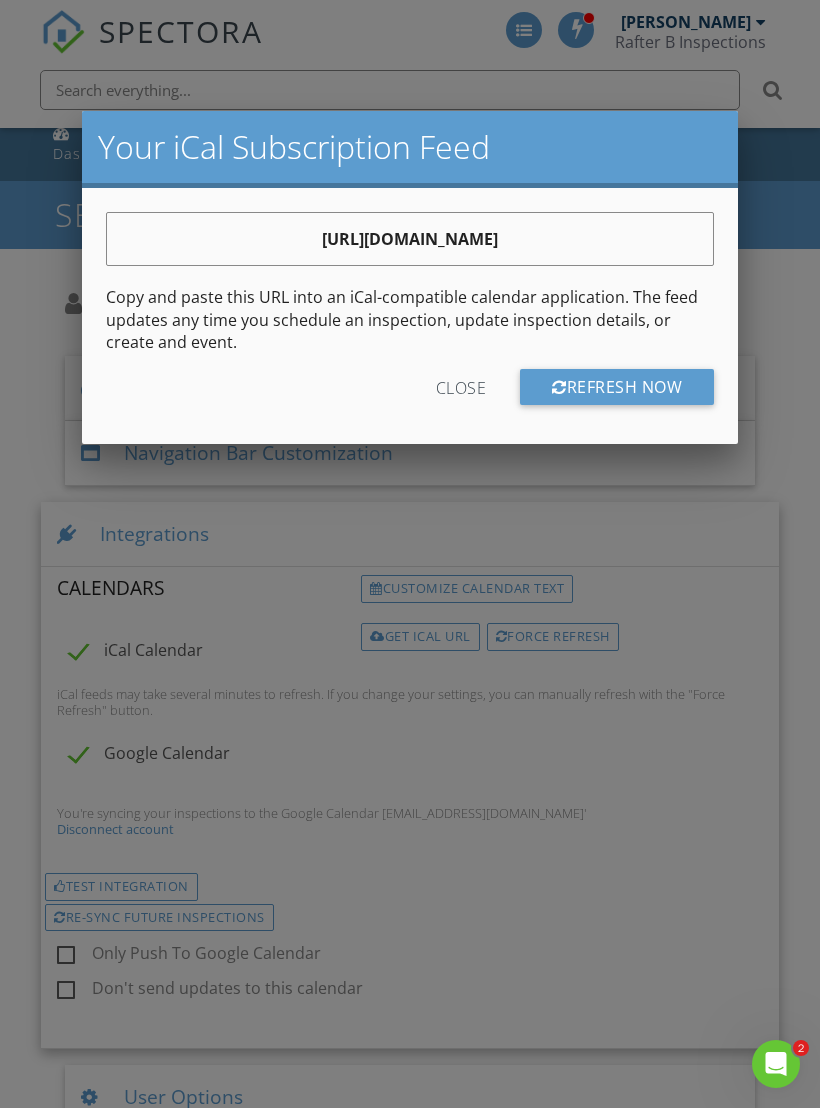 click on "[URL][DOMAIN_NAME]" at bounding box center (410, 239) 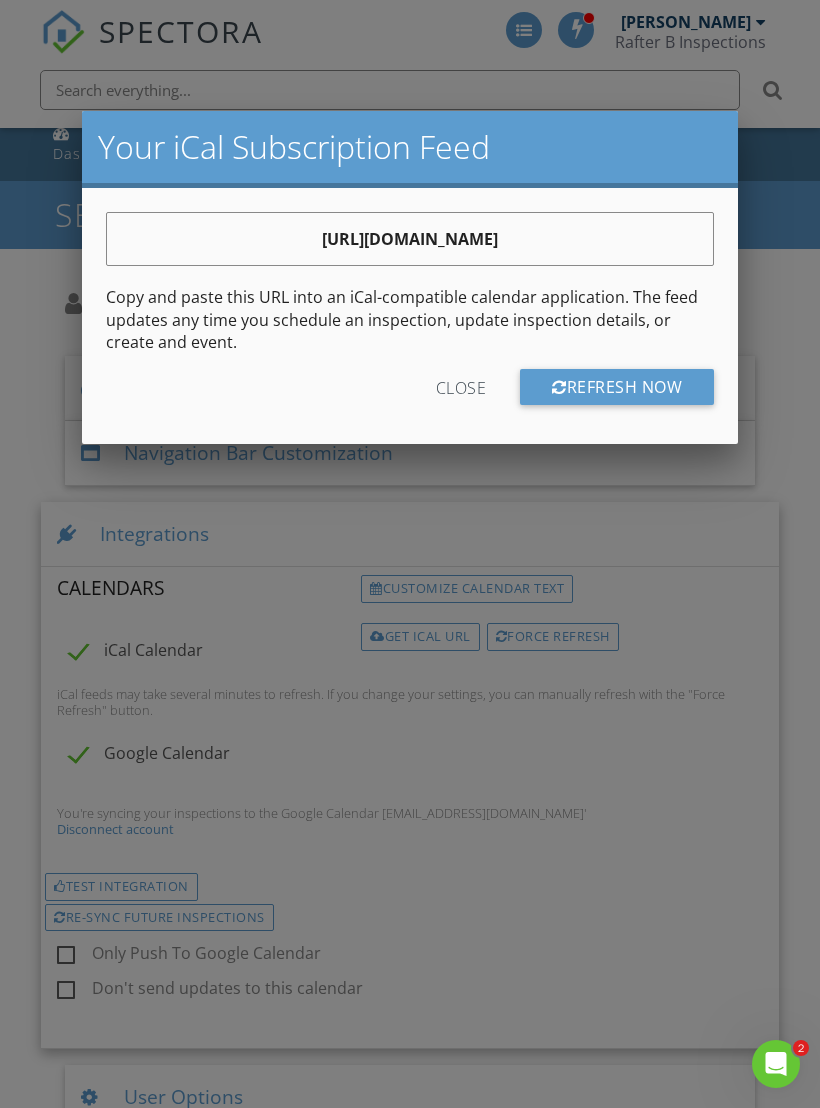 click on "[URL][DOMAIN_NAME]" at bounding box center (410, 239) 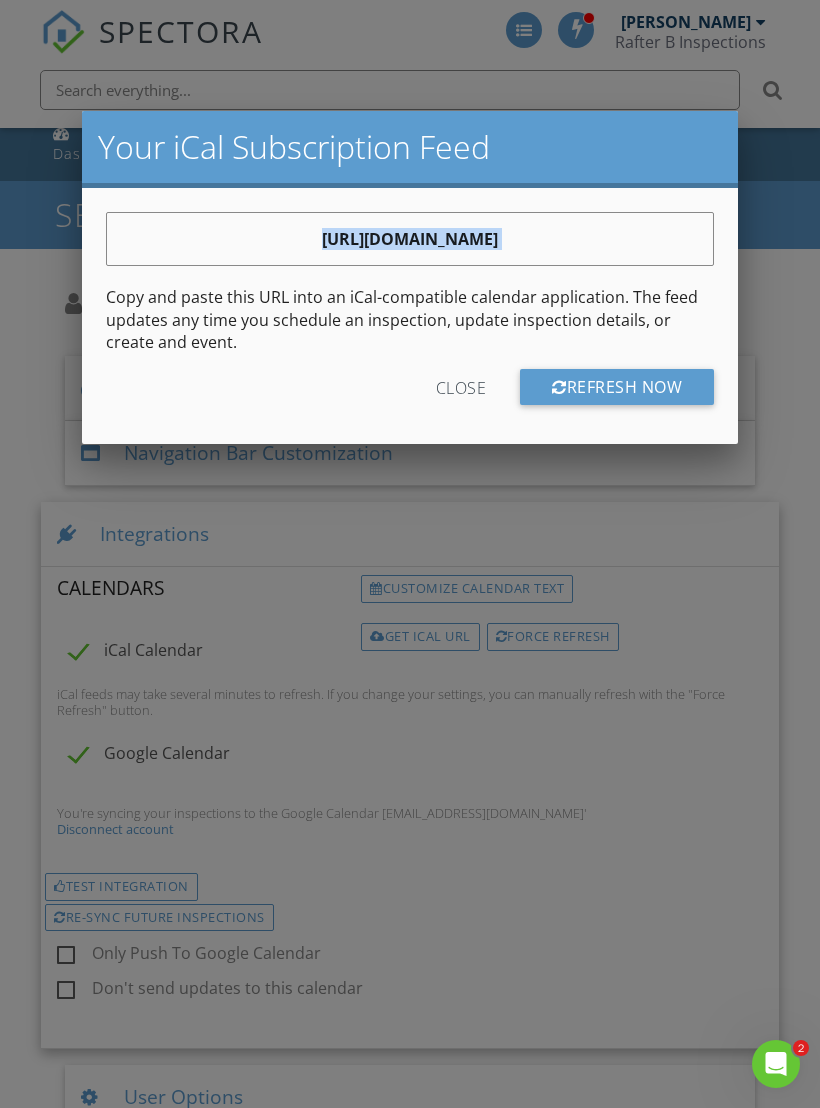 copy on "[URL][DOMAIN_NAME]" 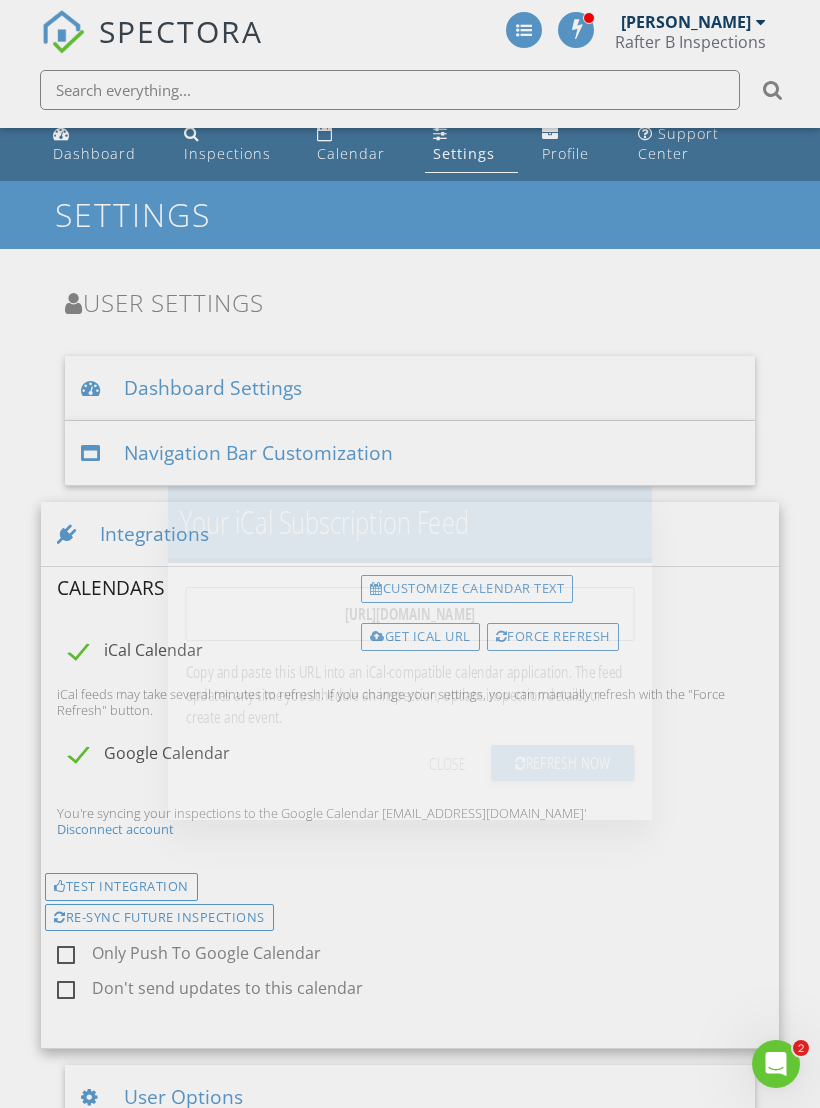click on "Rafter B Inspections" at bounding box center [690, 42] 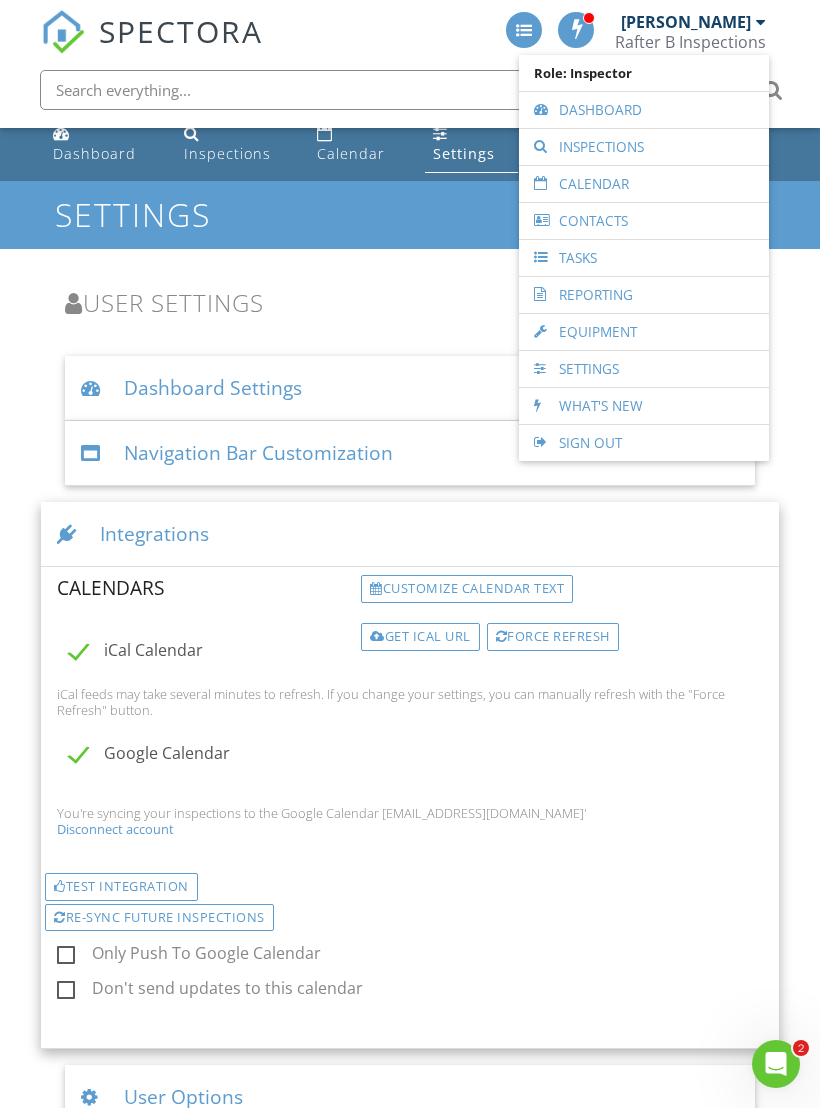 click on "[PERSON_NAME]" at bounding box center [686, 22] 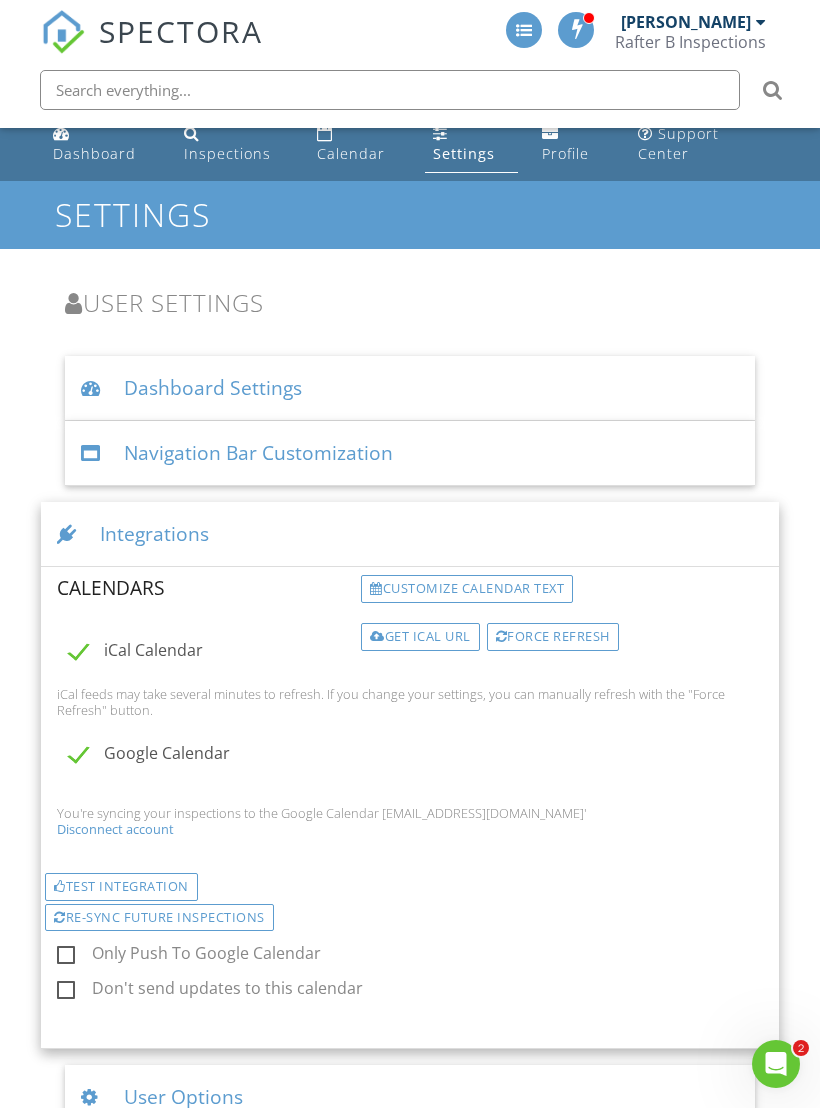 click on "[PERSON_NAME]" at bounding box center (686, 22) 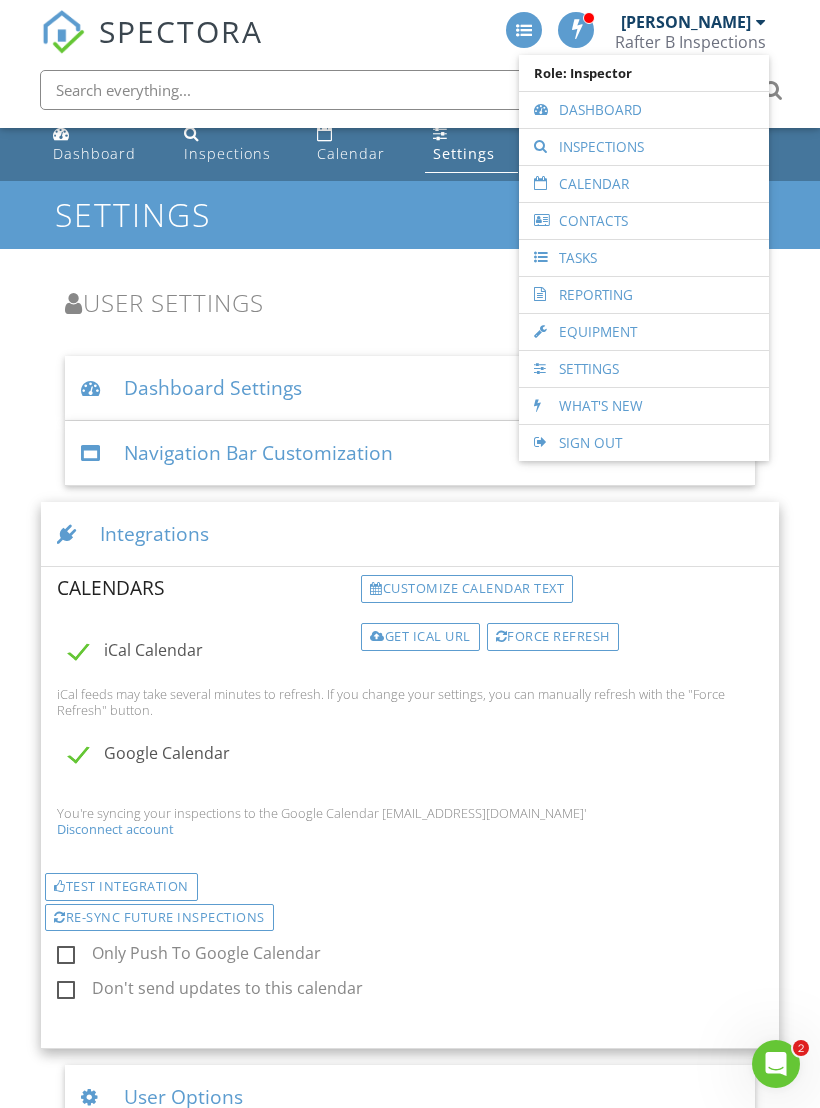 click on "Settings" at bounding box center (644, 369) 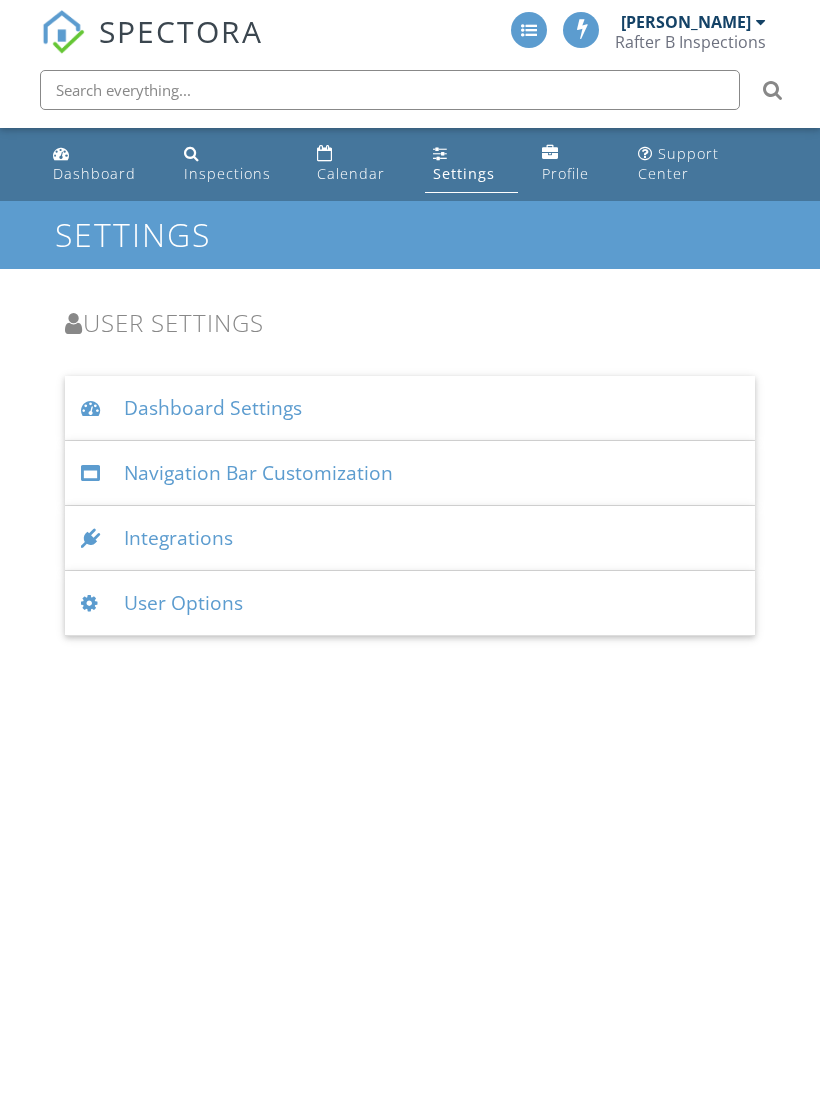 scroll, scrollTop: 0, scrollLeft: 0, axis: both 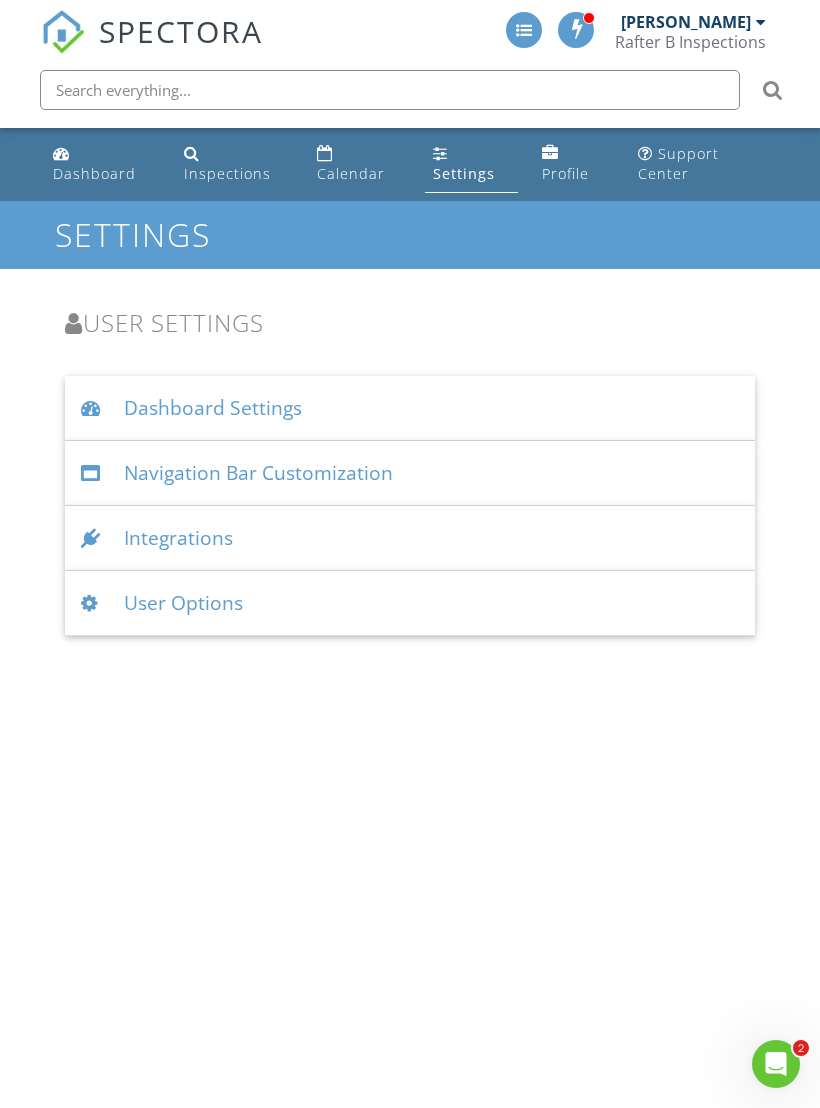 click on "Rafter B Inspections" at bounding box center [690, 42] 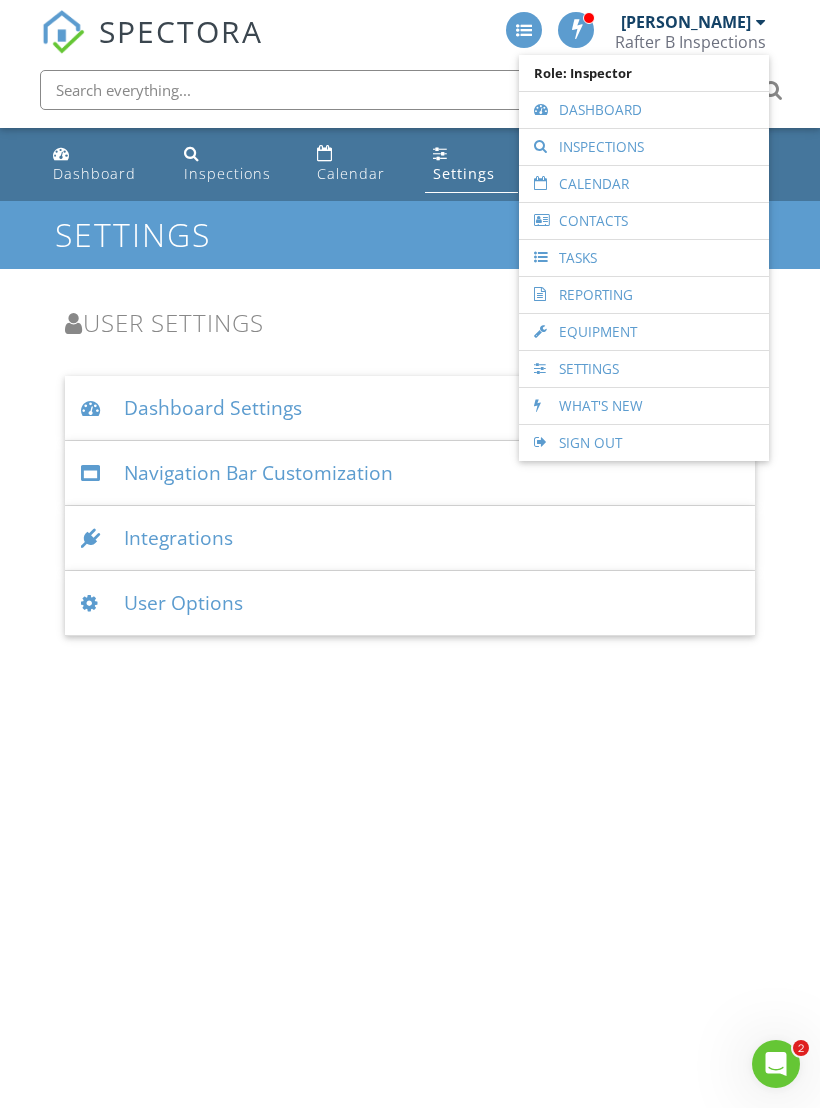 click on "Dashboard Settings" at bounding box center (410, 408) 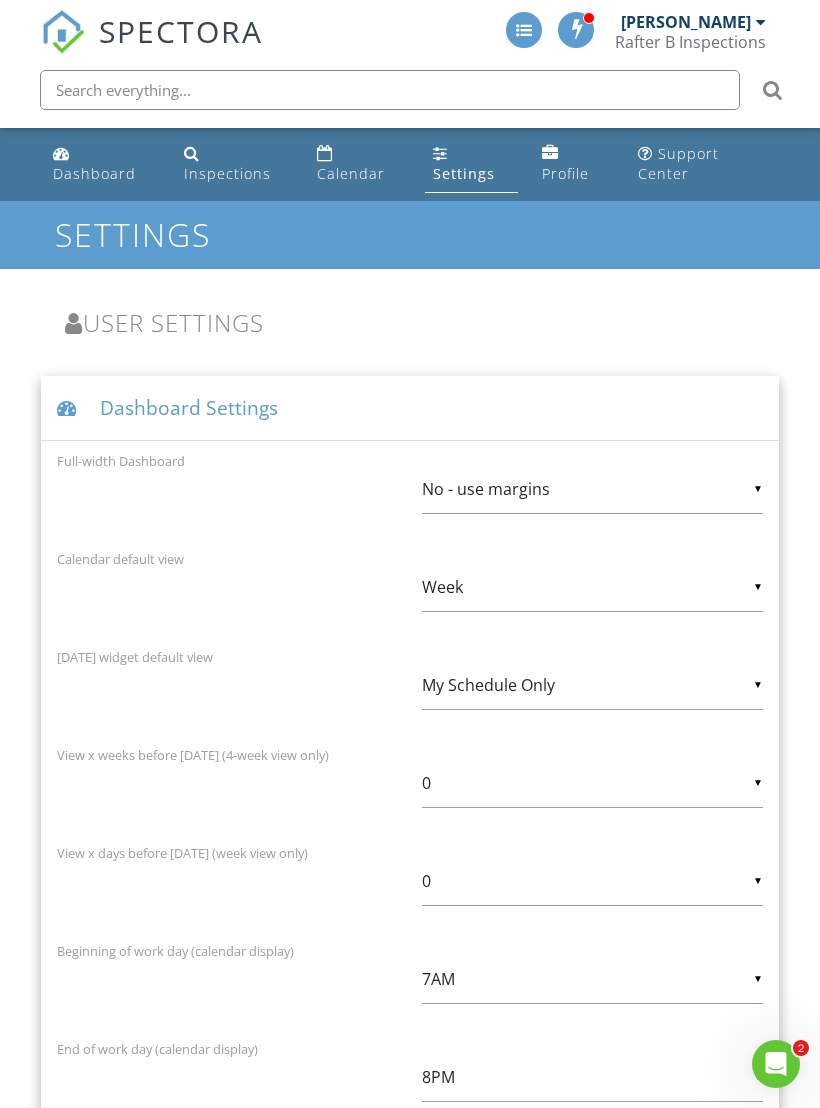click on "Dashboard Settings" at bounding box center (410, 408) 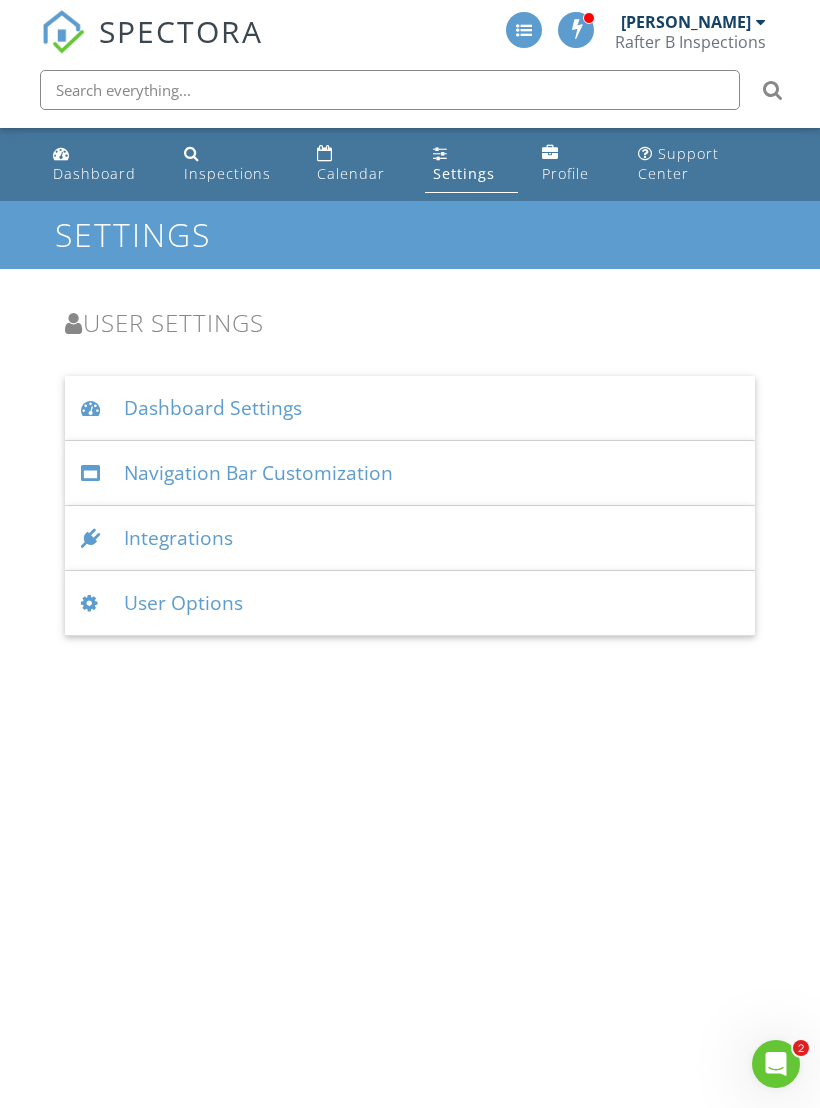 click on "Dashboard Settings" at bounding box center (410, 408) 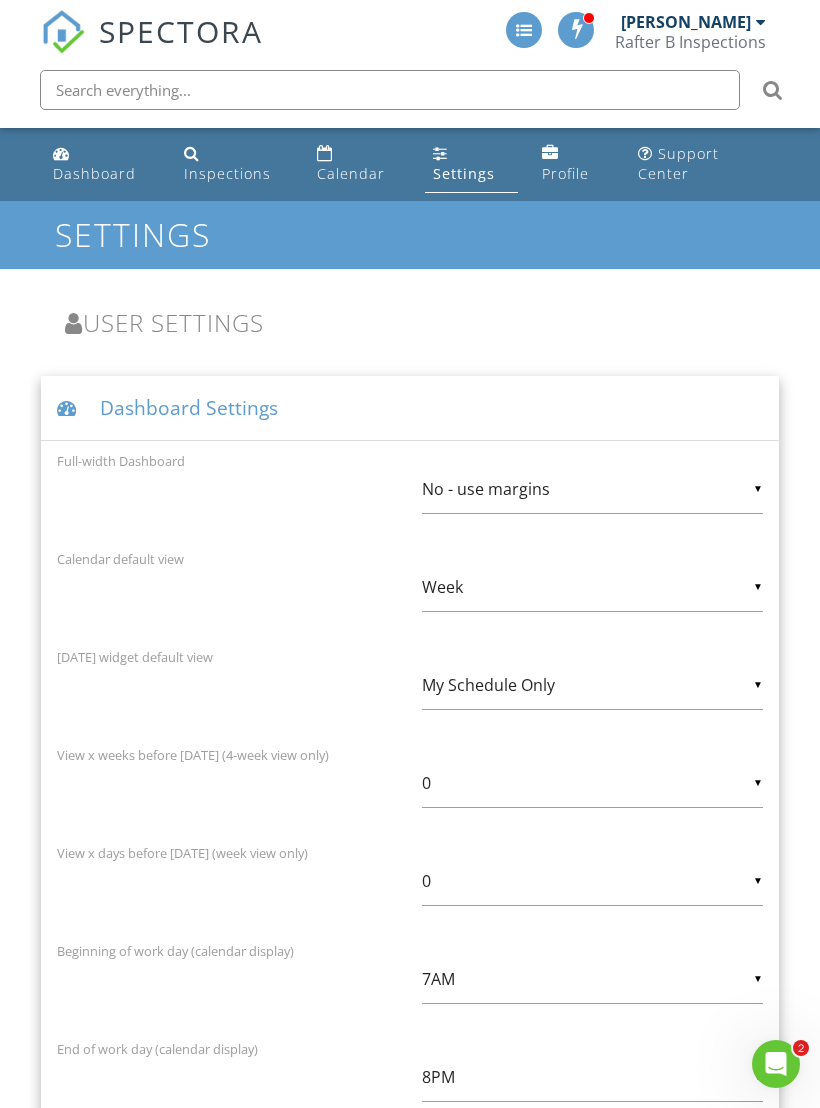 click on "Rafter B Inspections" at bounding box center [690, 42] 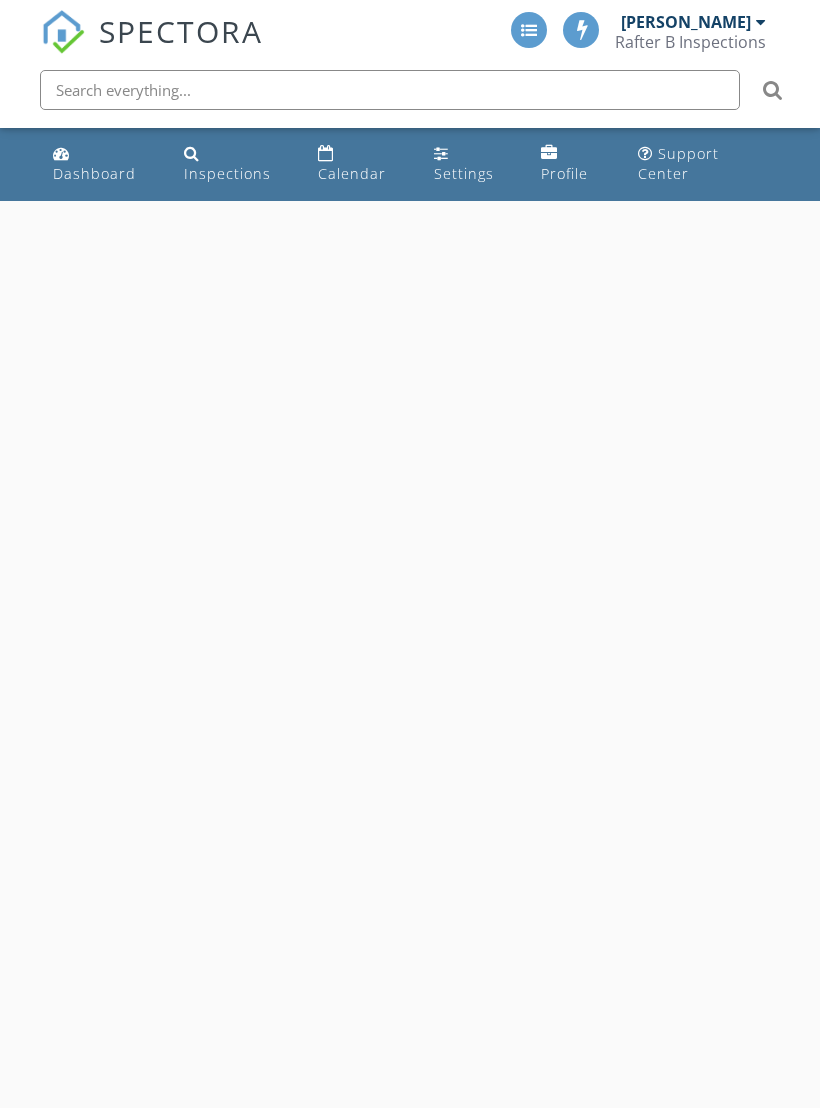 scroll, scrollTop: 0, scrollLeft: 0, axis: both 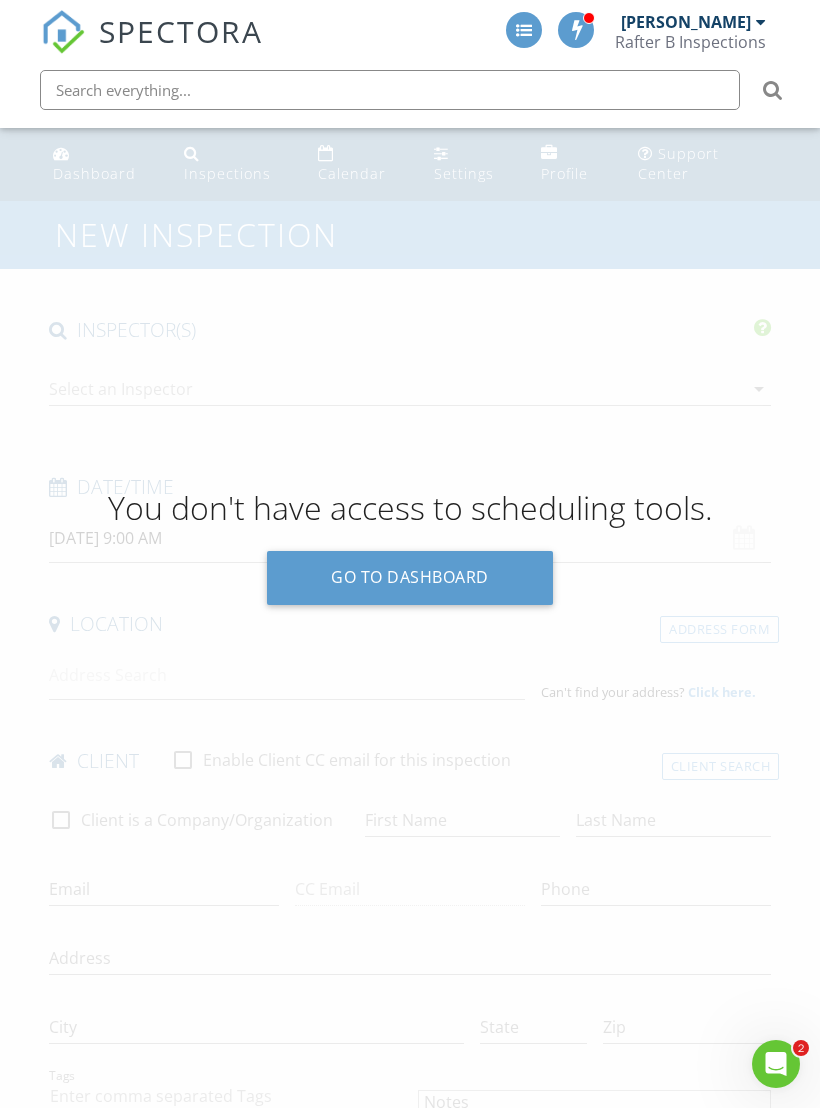 click on "Go to dashboard" at bounding box center [410, 578] 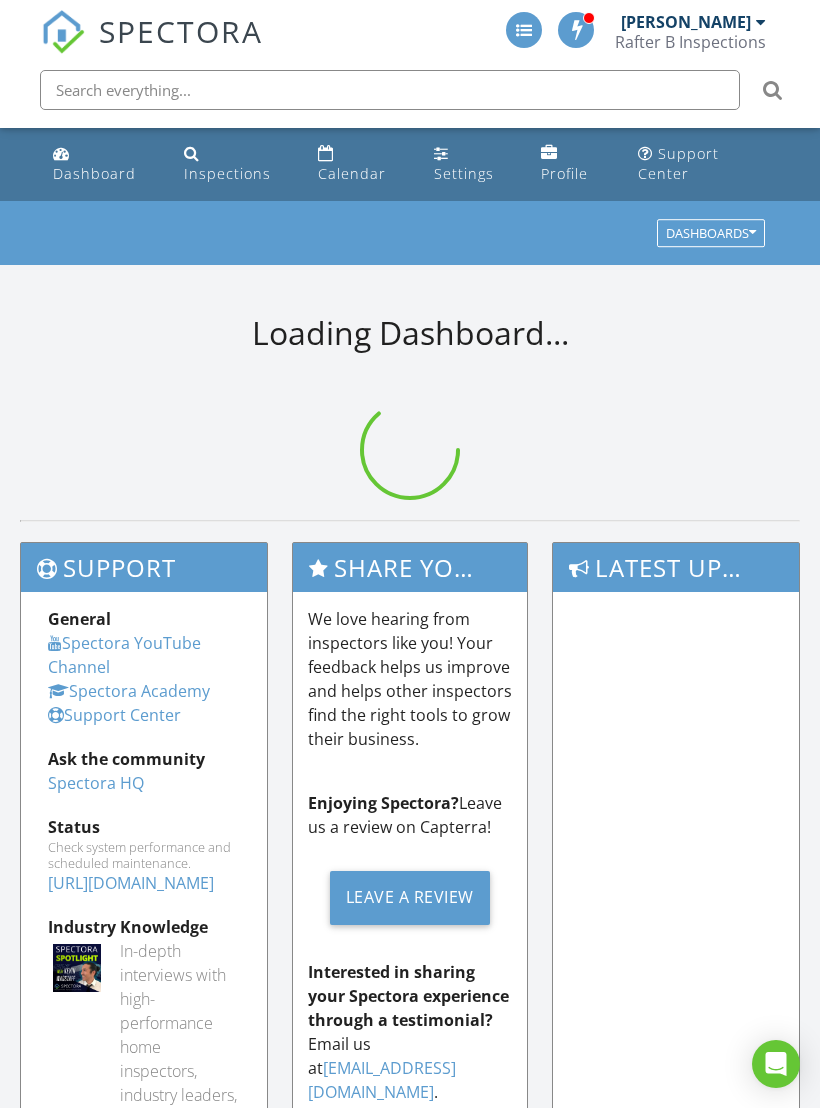 scroll, scrollTop: 0, scrollLeft: 0, axis: both 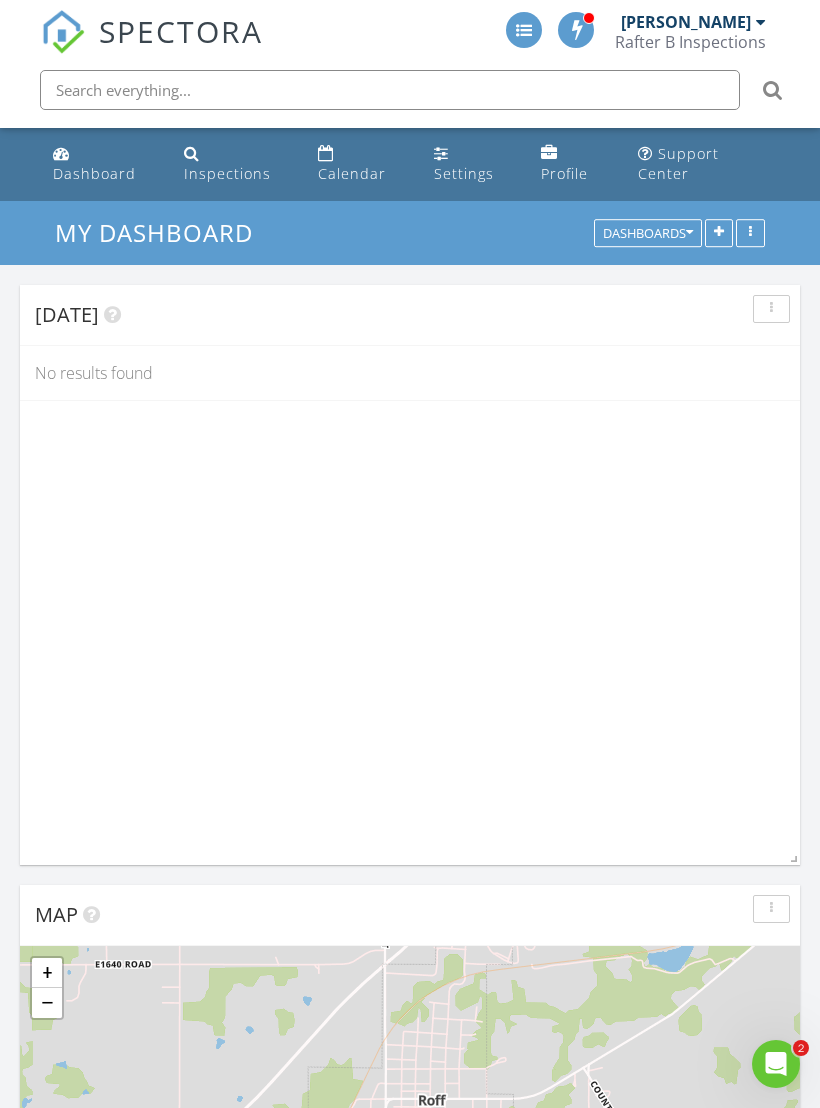 click on "[PERSON_NAME]" at bounding box center (693, 22) 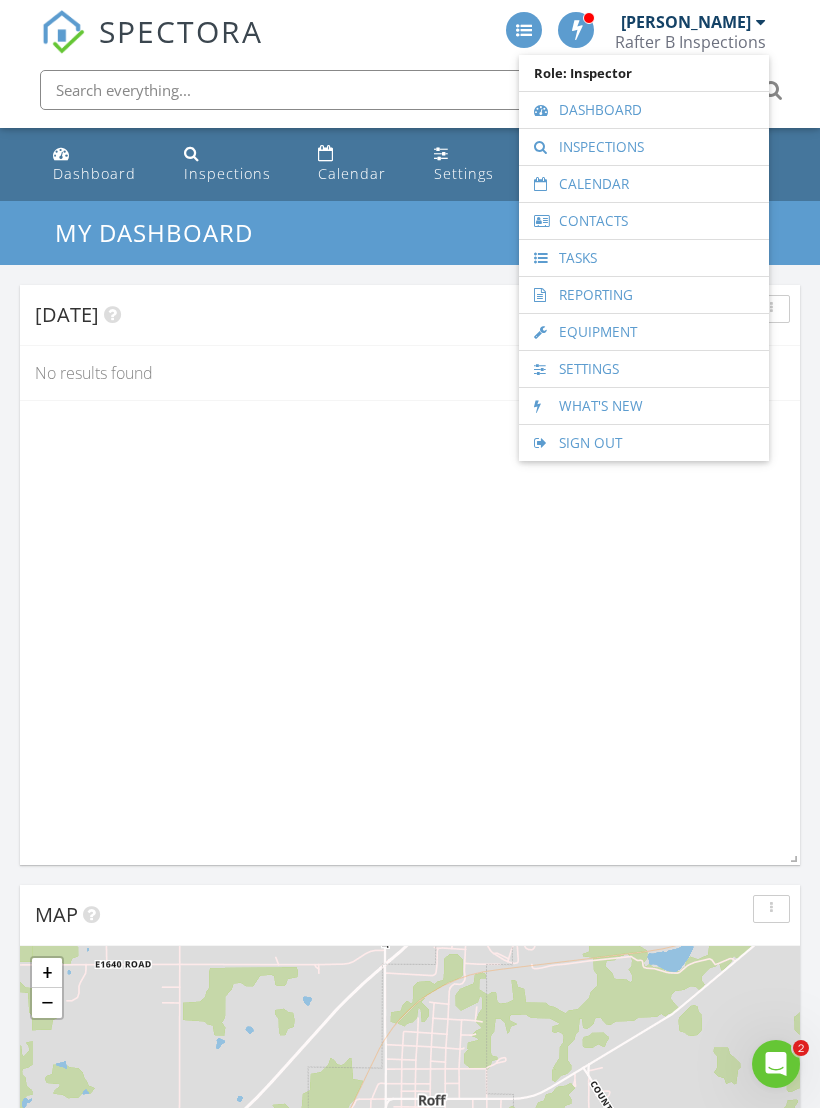 click on "Settings" at bounding box center (644, 369) 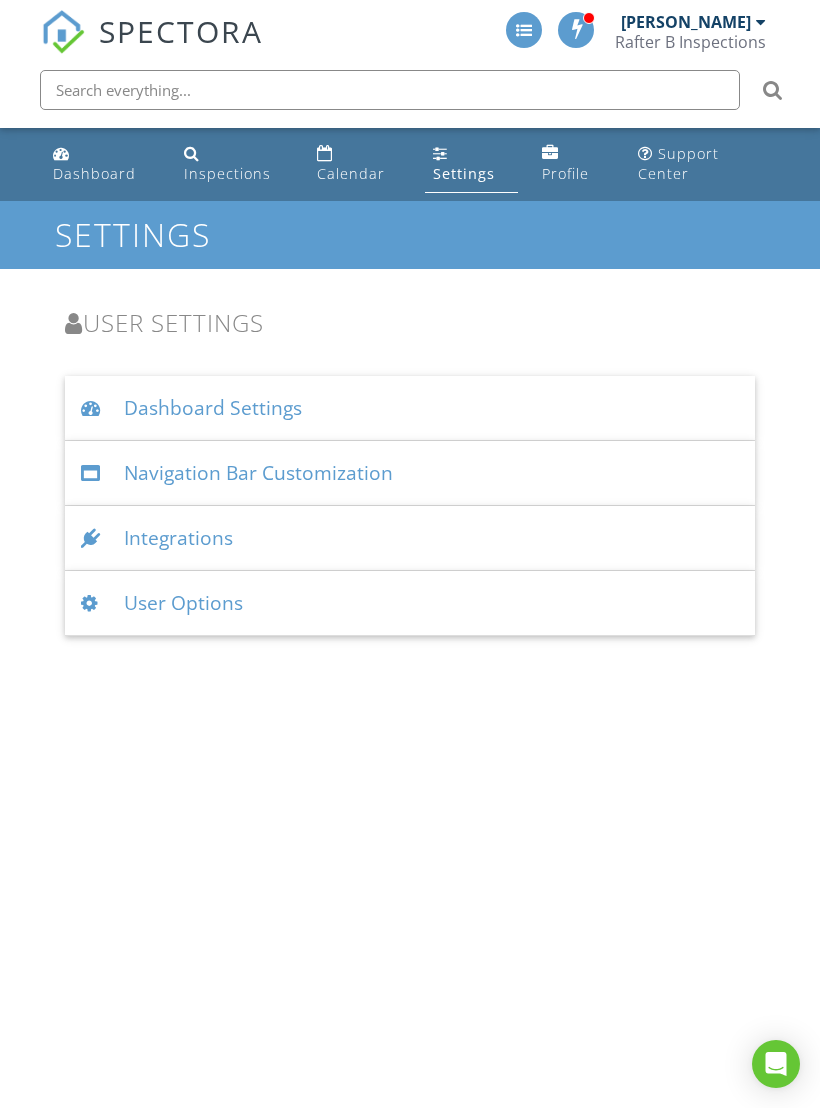 scroll, scrollTop: 0, scrollLeft: 0, axis: both 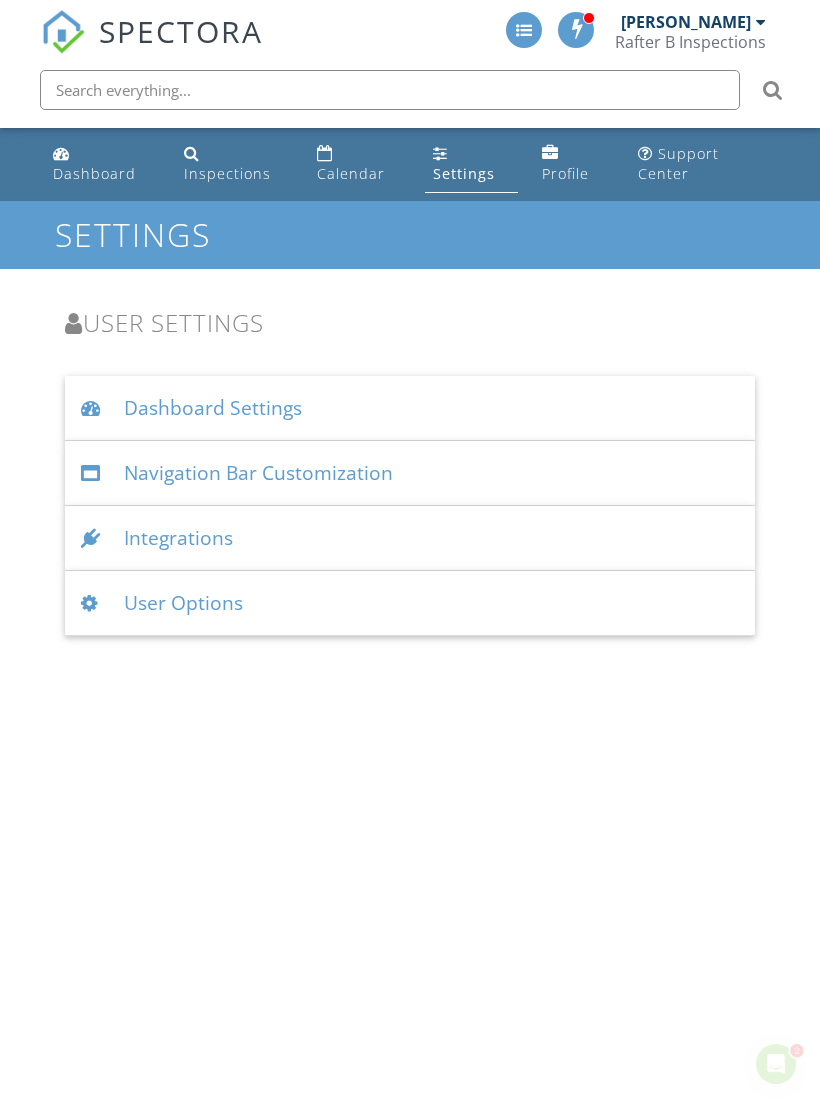click on "User Options" at bounding box center (410, 603) 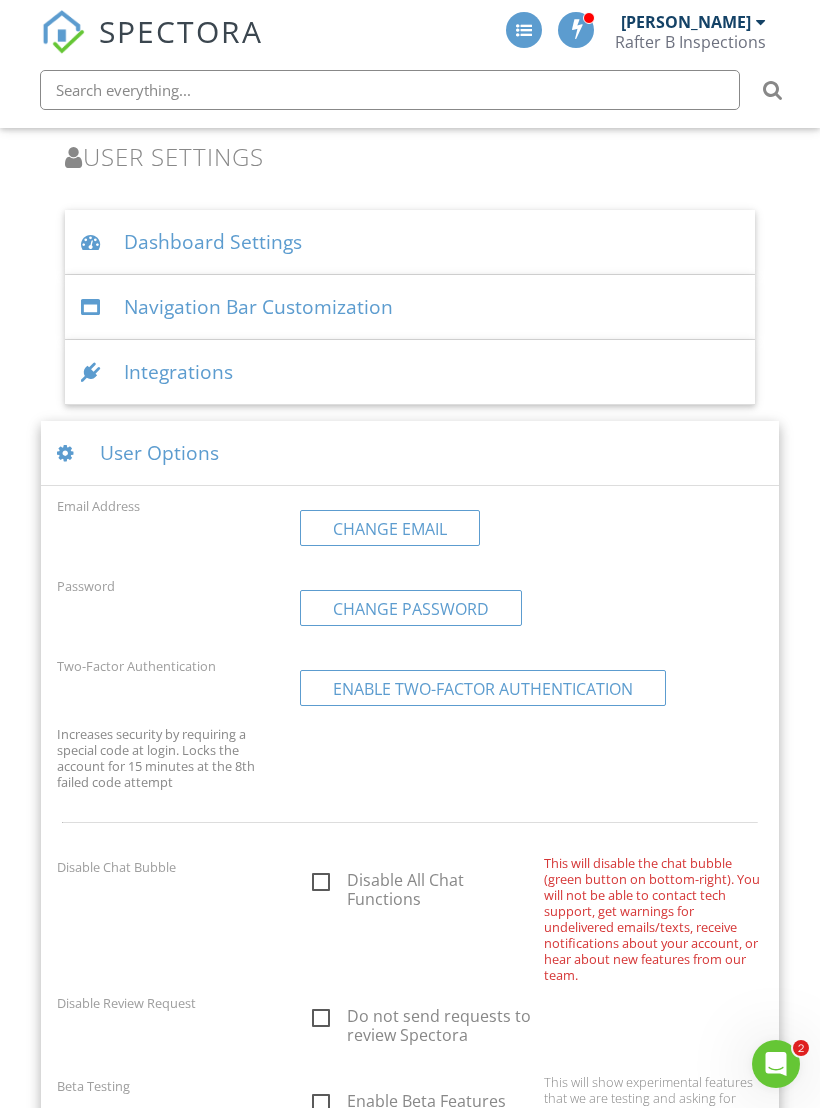 scroll, scrollTop: 218, scrollLeft: 0, axis: vertical 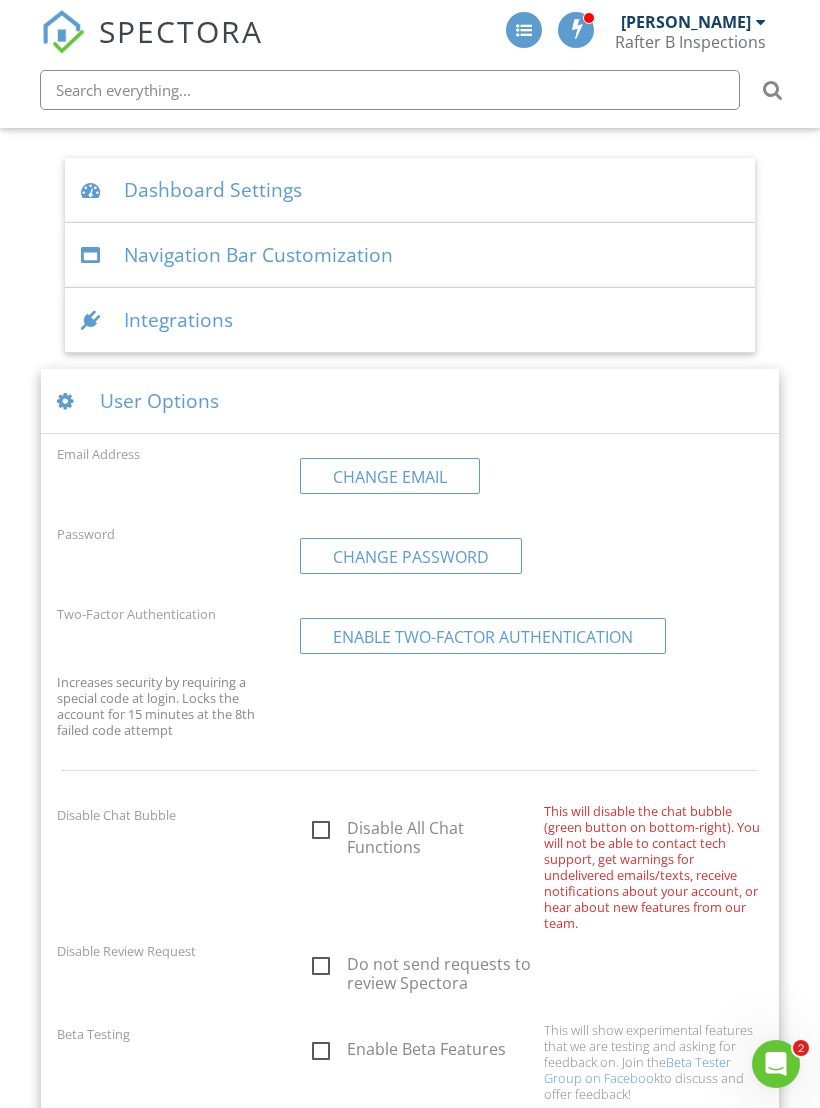 click on "Change Password" at bounding box center (411, 556) 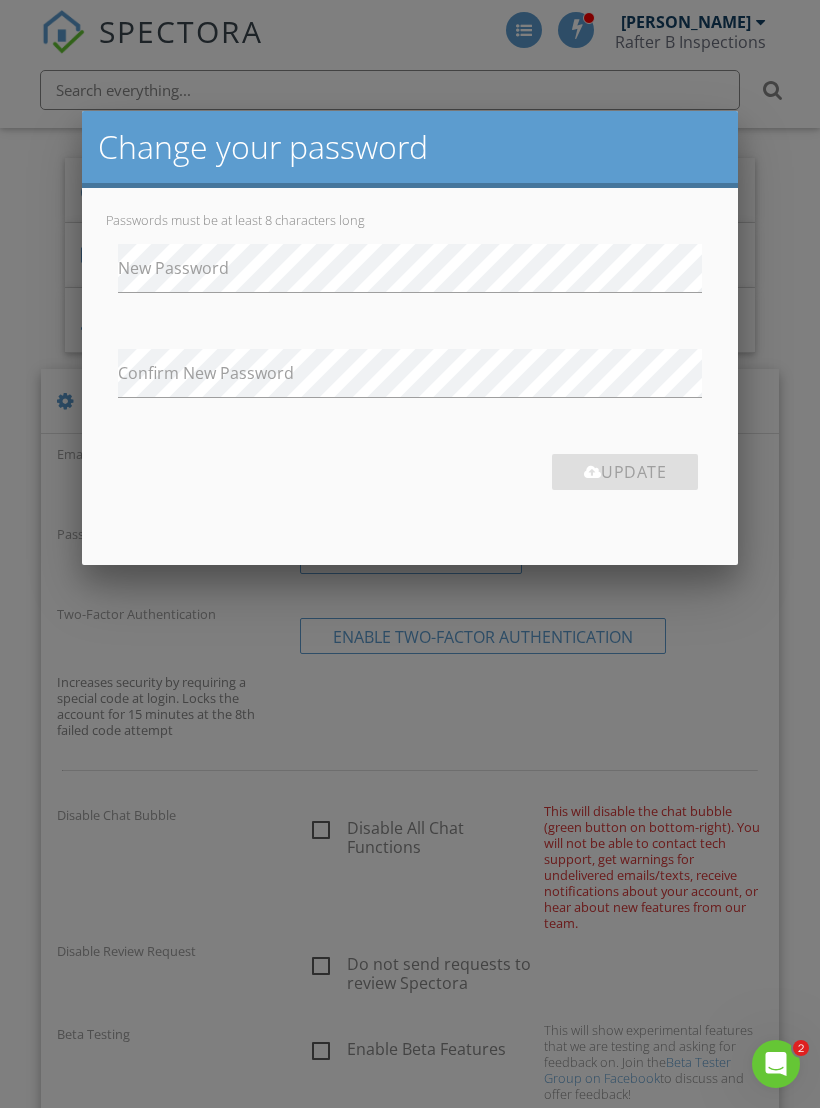 click at bounding box center [410, 592] 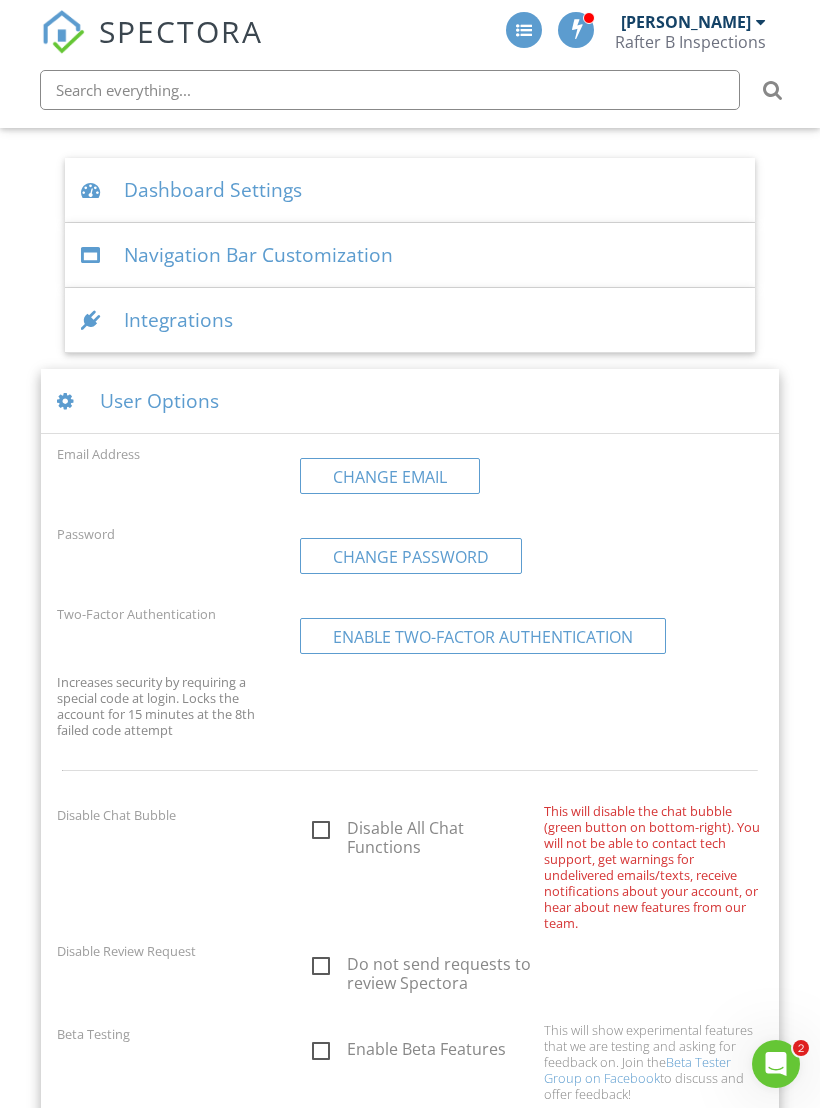 click on "Change Email" at bounding box center (390, 476) 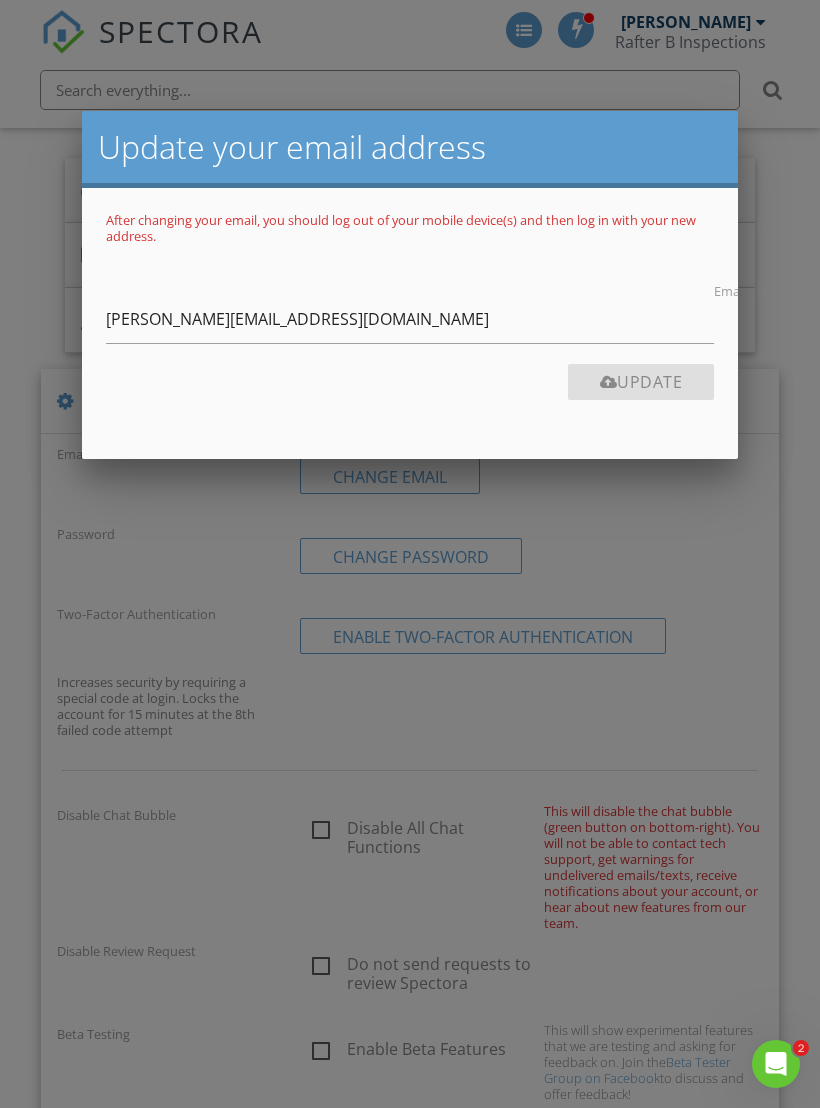 click at bounding box center [410, 592] 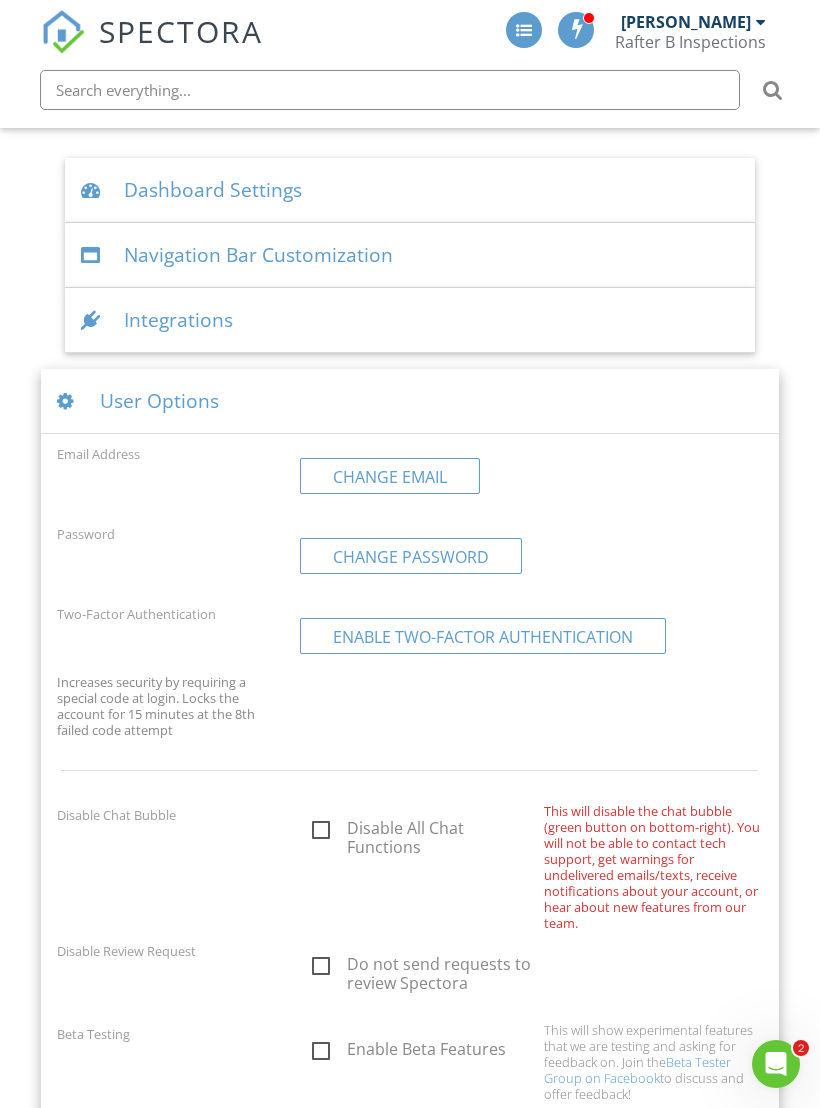 click on "Change Password" at bounding box center (411, 556) 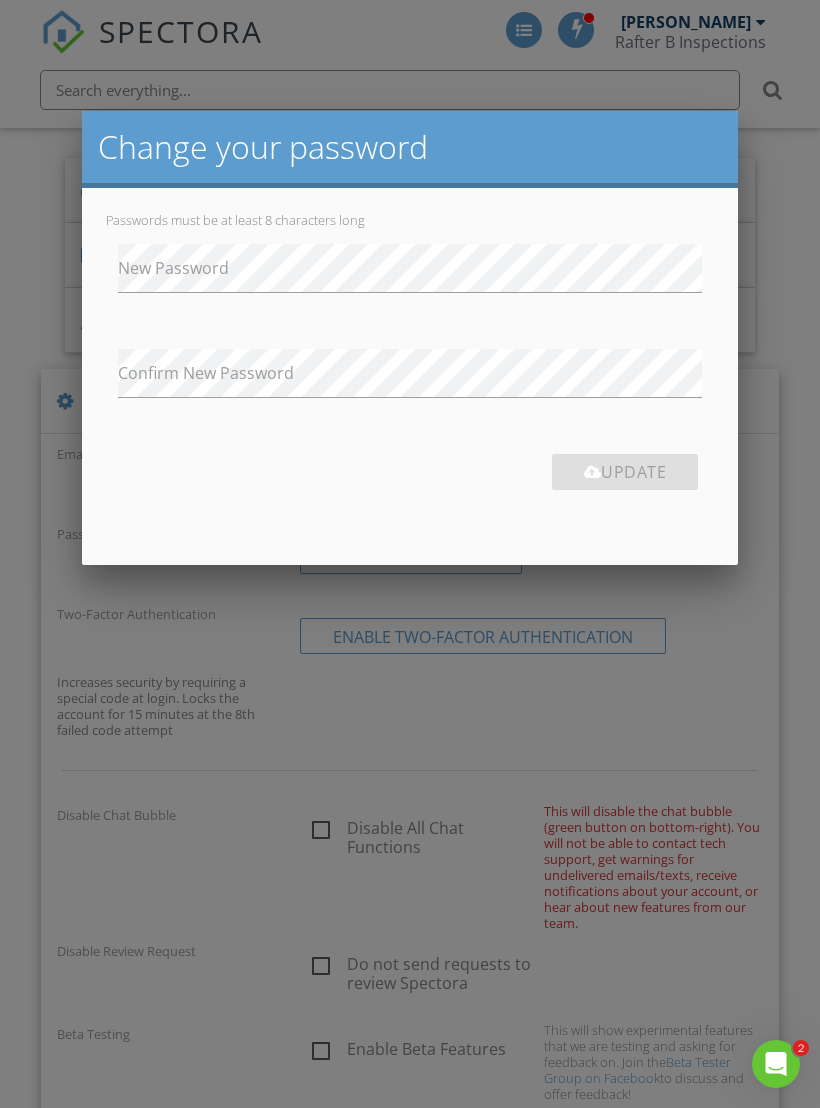 click at bounding box center (410, 592) 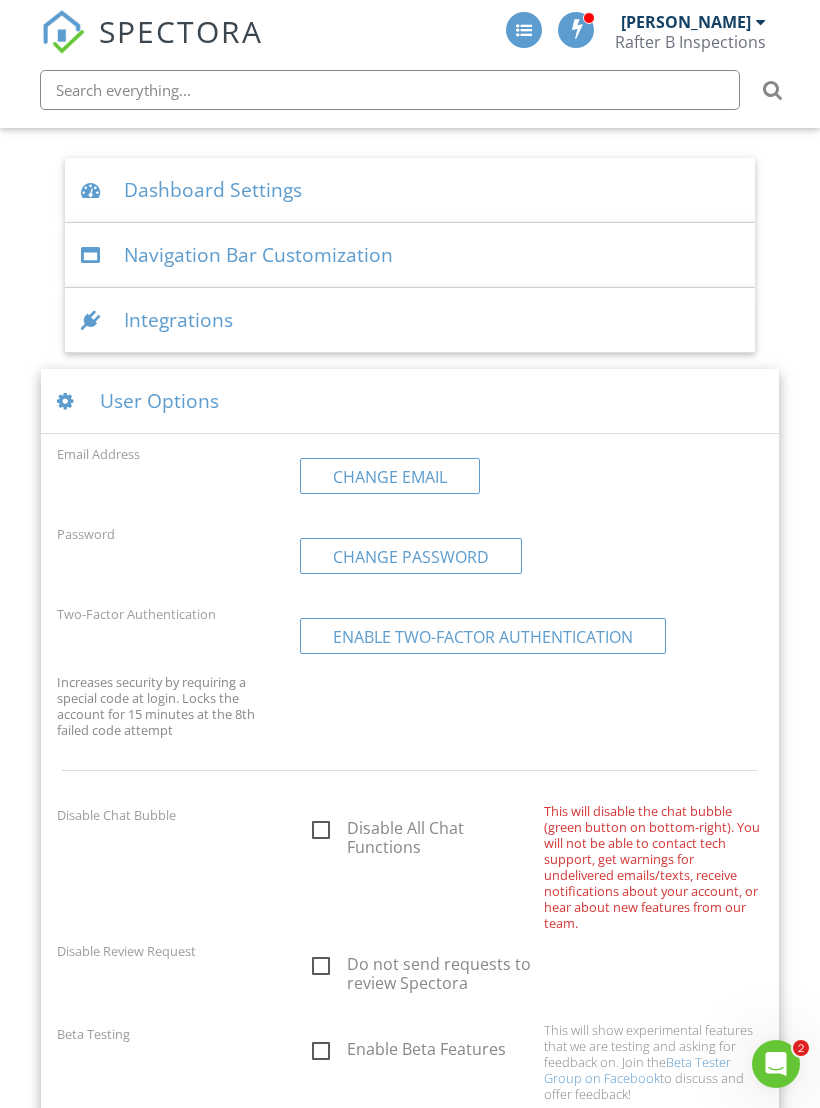 click on "Dashboard Settings
Full-width Dashboard
▼ No - use margins No - use margins Yes - full-width No - use margins
Yes - full-width
Calendar default view
▼ Week Week Month Week
Month
[DATE] widget default view
▼ My Schedule Only My Schedule Only All Inspectors' Schedules My Schedule Only
All Inspectors' Schedules
View x weeks before [DATE] (4-week view only)
▼ 0 0 1 2 0
1
2
View x days before [DATE] (week view only)
▼ 0 0 1 2 3 4 5 6 7 0
1
2
3
4
5
6
7
Beginning of work day (calendar display)
▼ 7AM 5AM 6AM 7AM 8AM 9AM 5AM
6AM
7AM
8AM
9AM
End of work day (calendar display)
▼ 8PM 12PM 1PM 2PM 3PM 4PM 5PM 6PM 7PM 8PM 9PM 12PM
1PM
2PM
3PM
4PM
5PM
6PM
7PM
8PM
9PM
Starting address for driving directions
P.O. Box
[PERSON_NAME]
OK
74865
[PERSON_NAME] you are willing to travel" at bounding box center [410, 639] 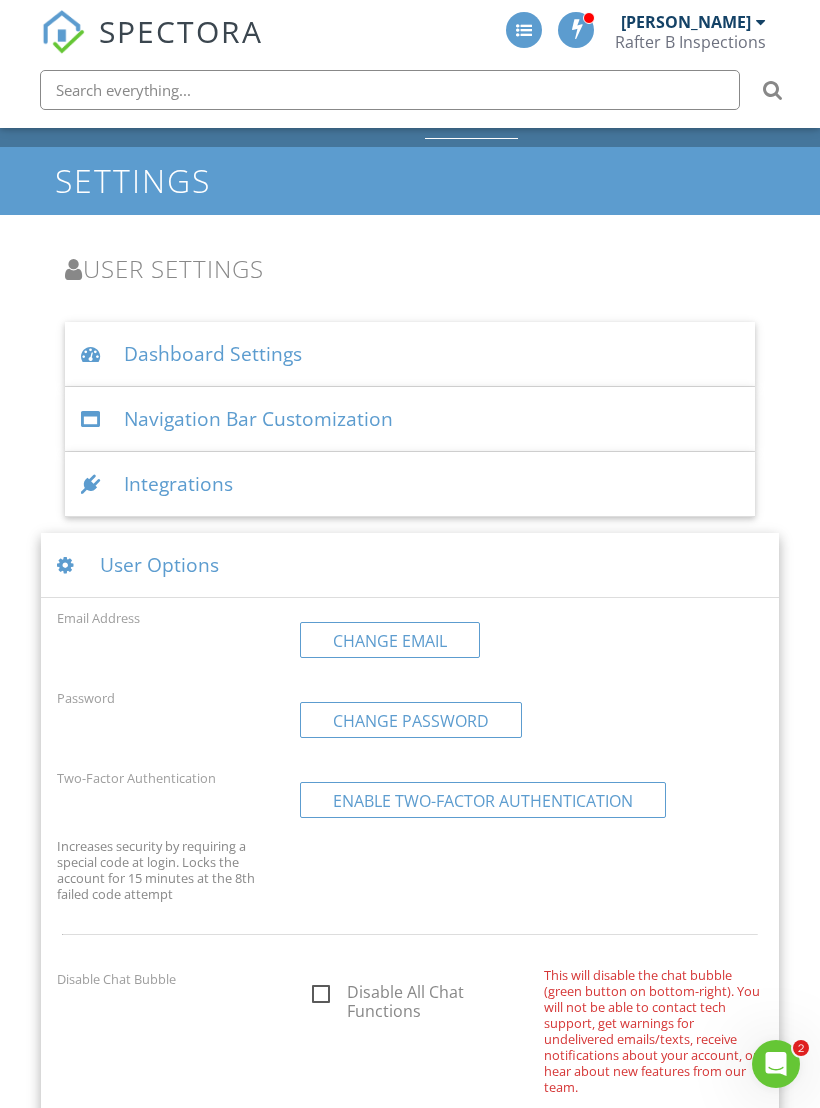 scroll, scrollTop: 0, scrollLeft: 0, axis: both 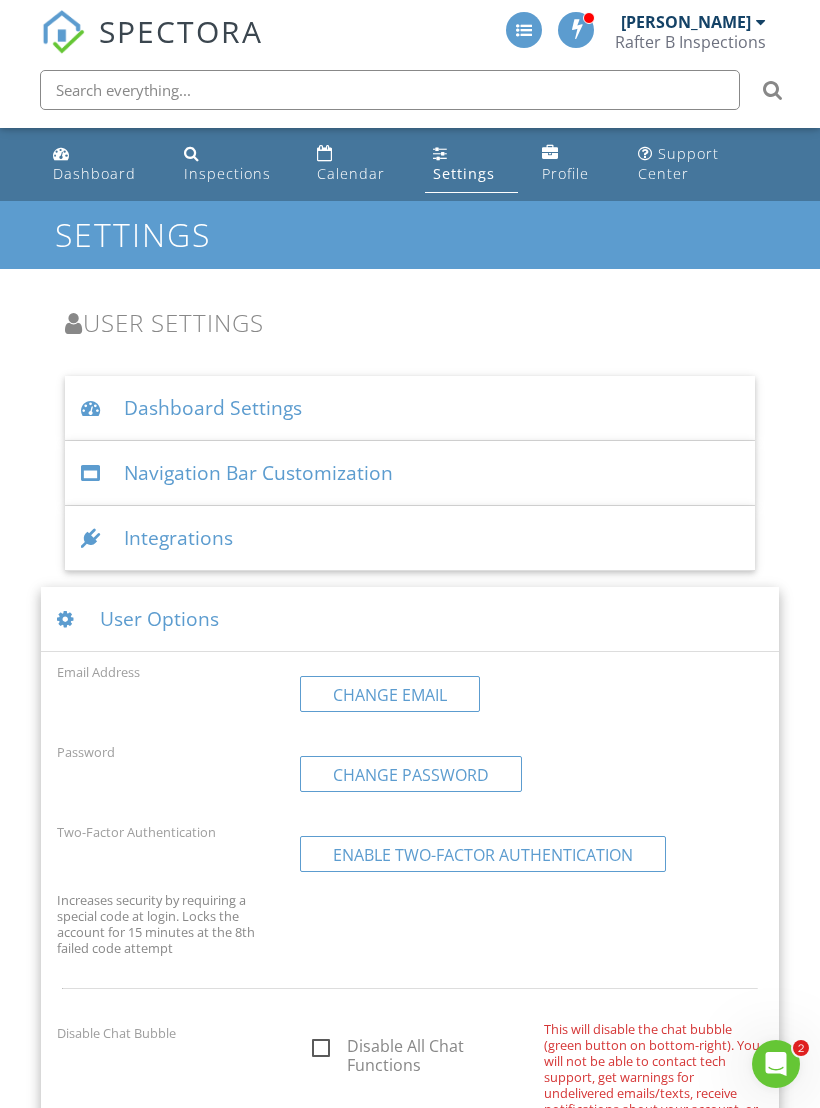click on "Integrations" at bounding box center [410, 538] 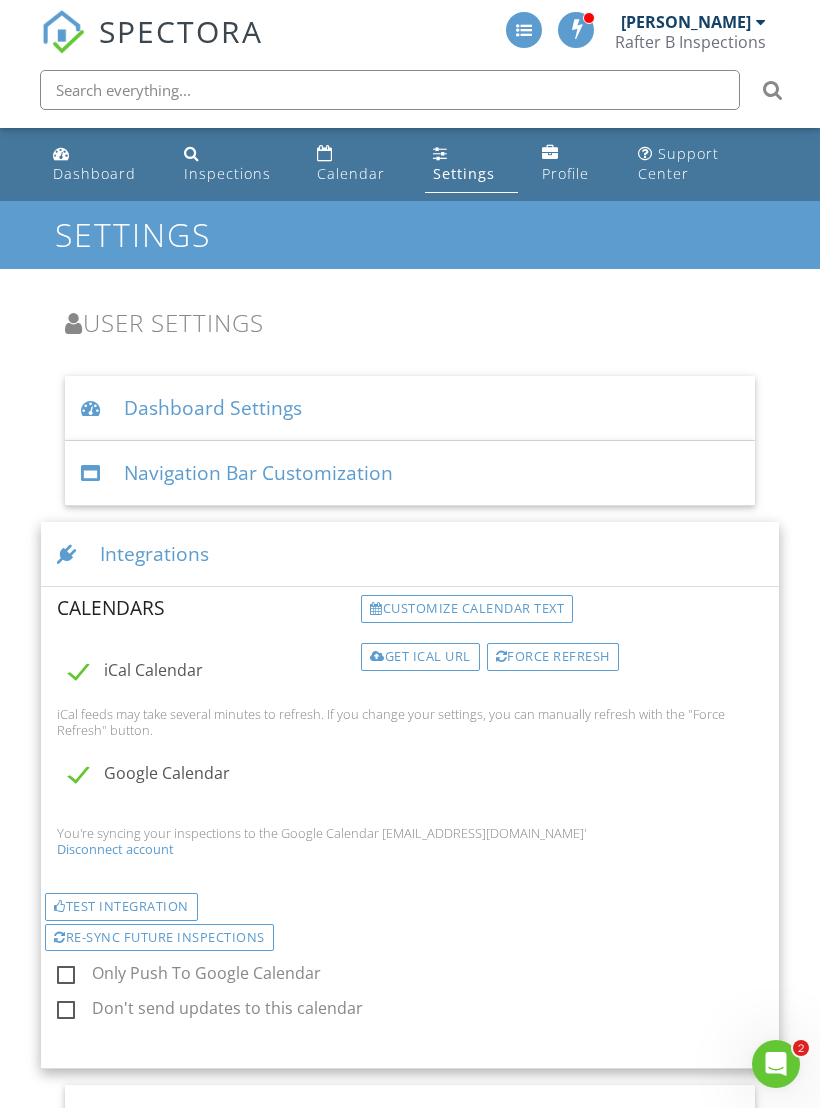 scroll, scrollTop: 25, scrollLeft: 0, axis: vertical 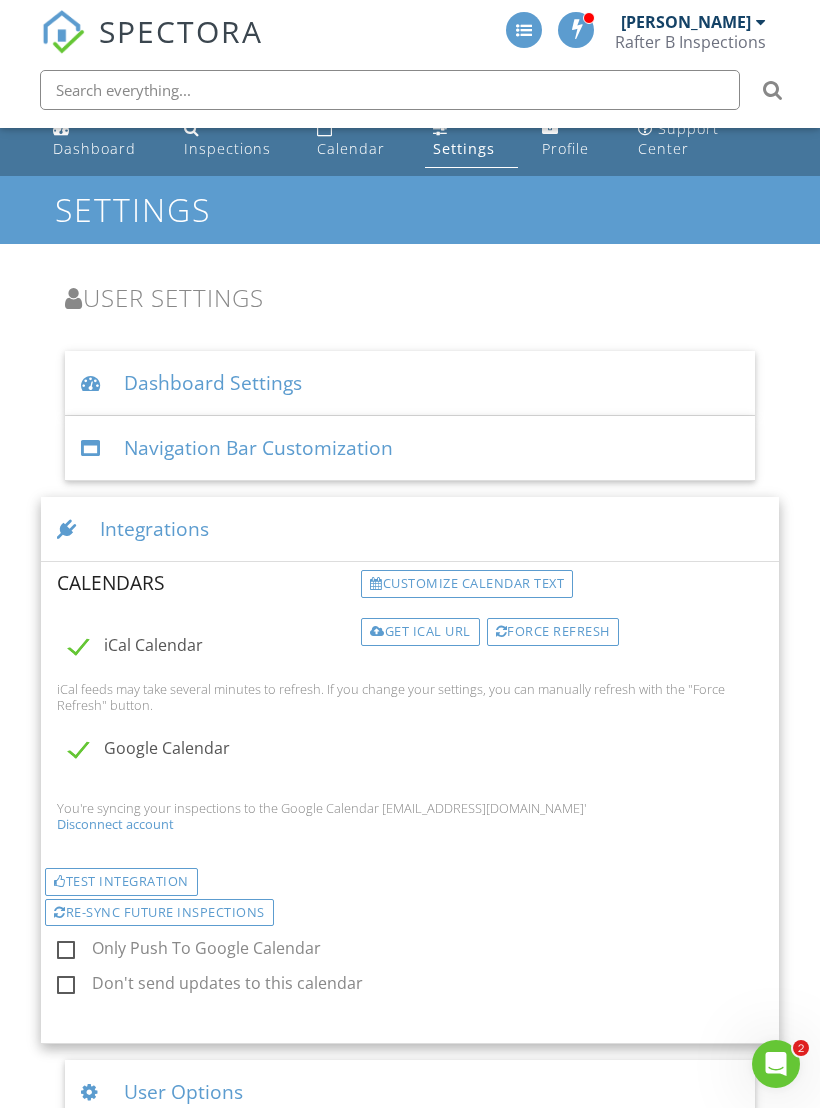 click on "Google Calendar" at bounding box center [209, 751] 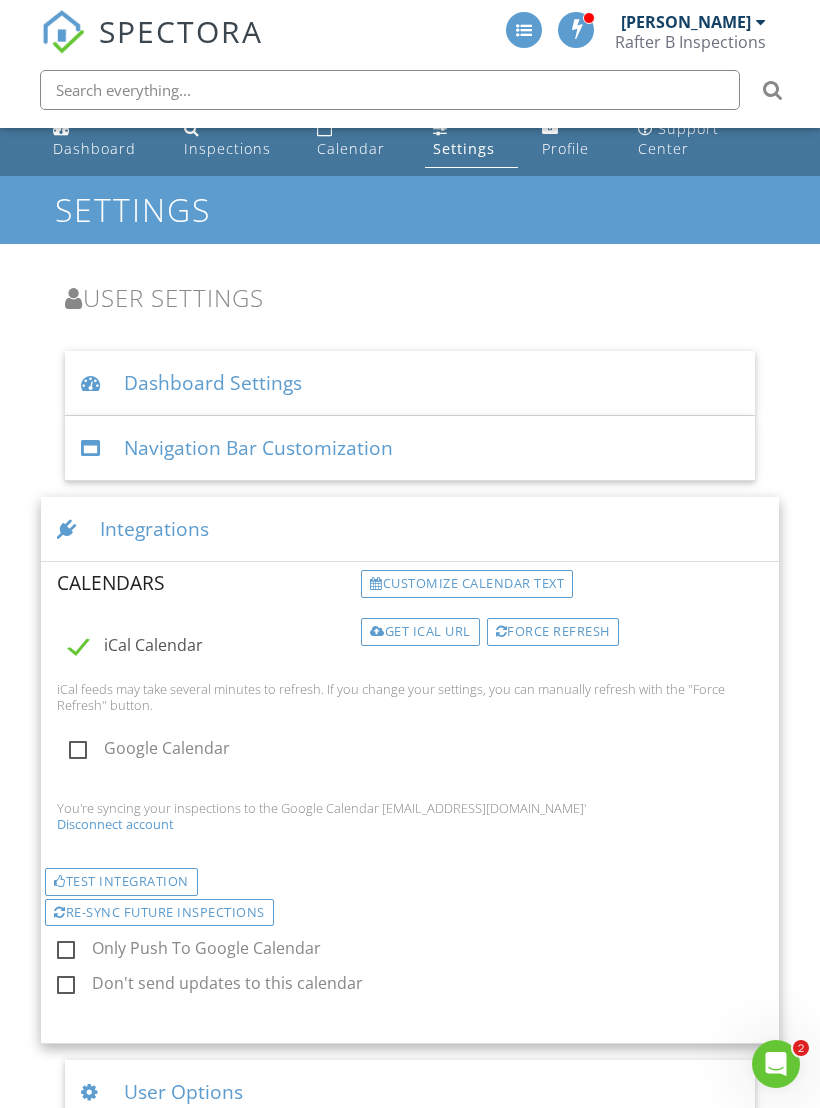 scroll, scrollTop: 0, scrollLeft: 0, axis: both 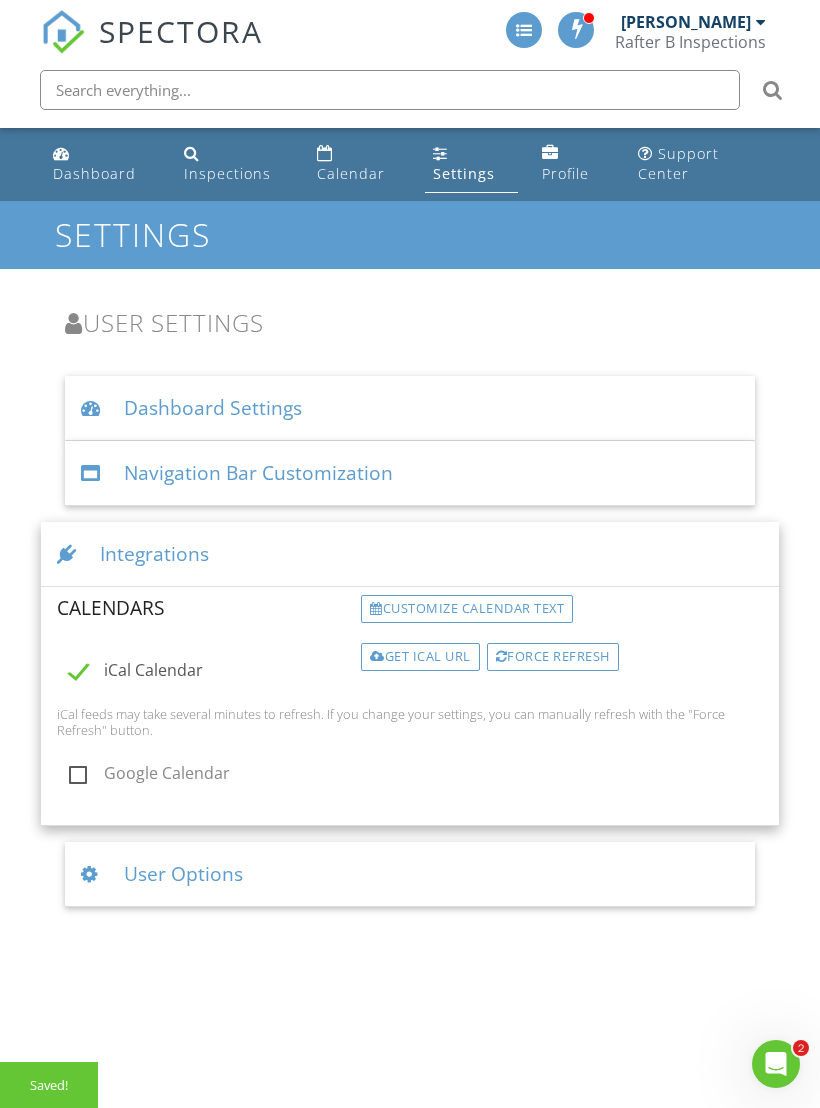 click on "Google Calendar" at bounding box center (209, 776) 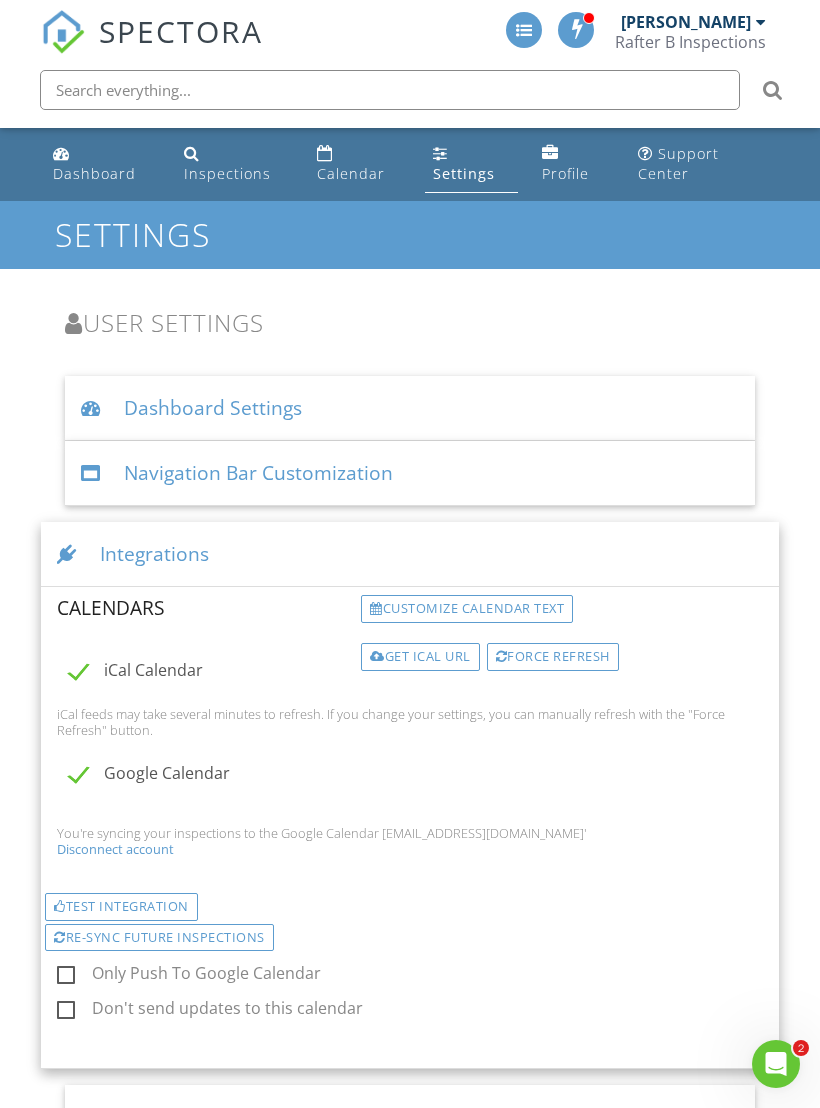 click on "Customize calendar text" at bounding box center [467, 609] 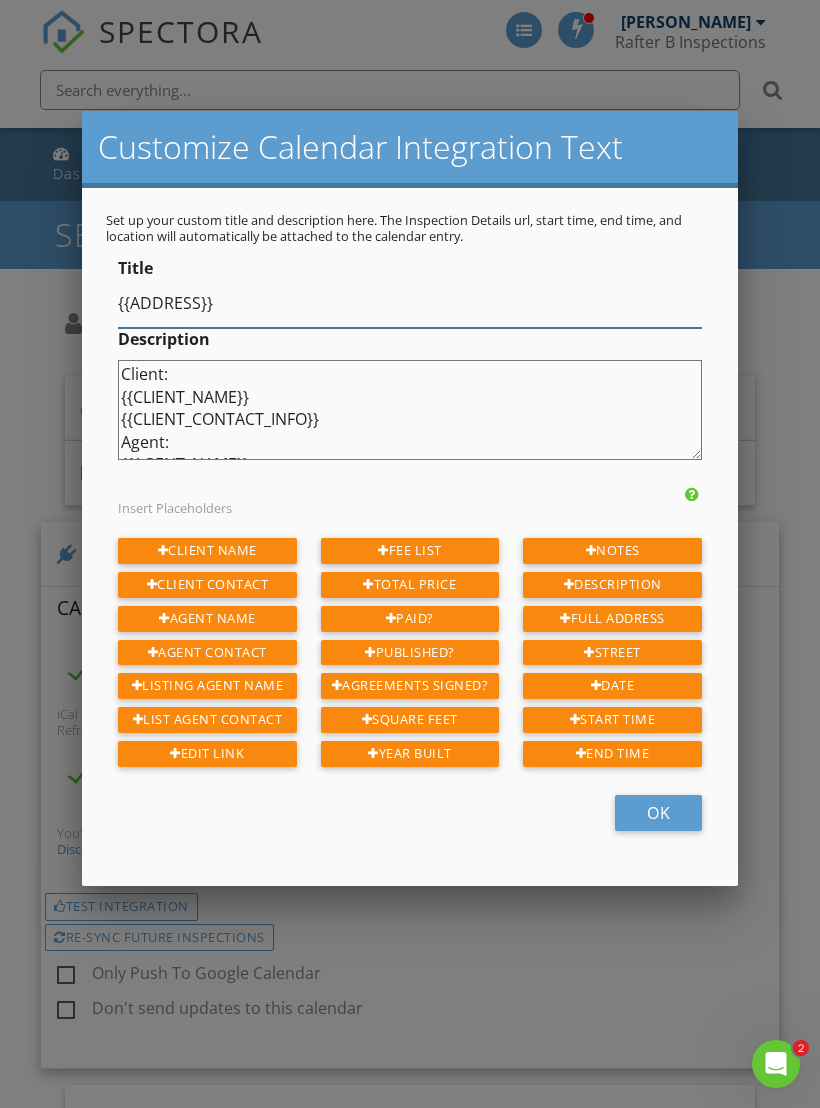 scroll, scrollTop: 0, scrollLeft: 0, axis: both 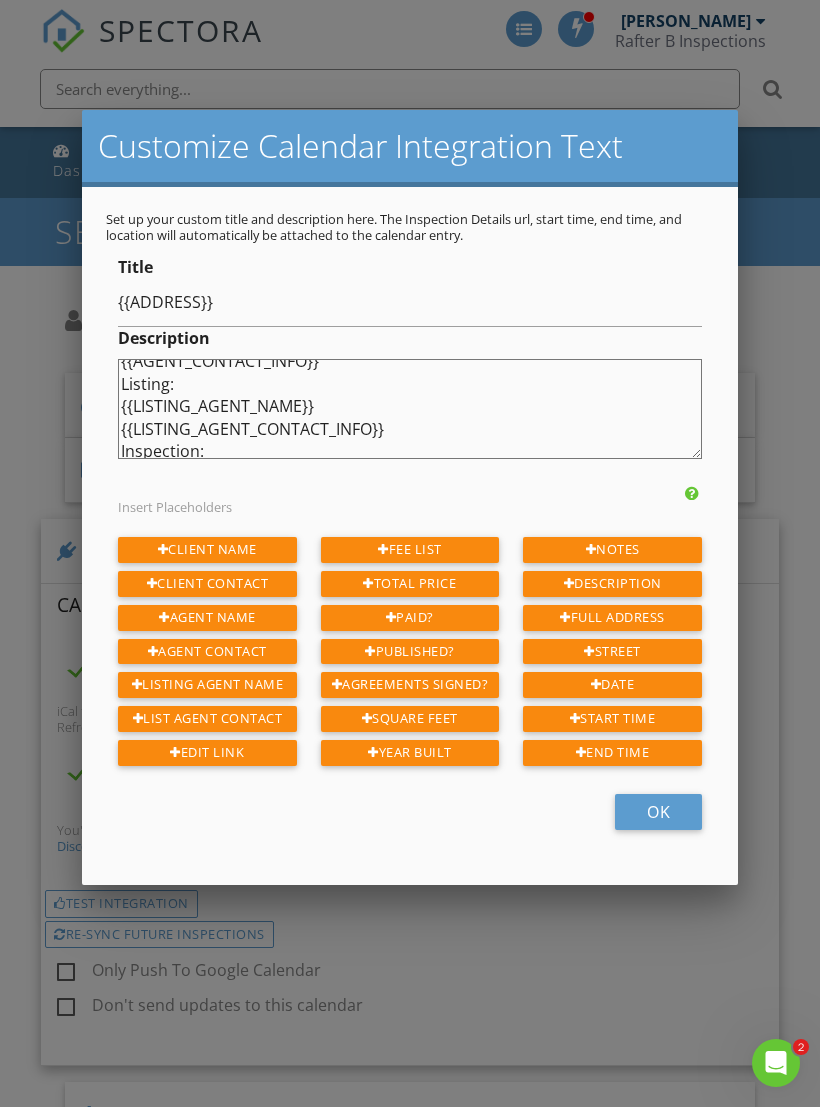 click on "Client:
{{CLIENT_NAME}}
{{CLIENT_CONTACT_INFO}}
Agent:
{{AGENT_NAME}}
{{AGENT_CONTACT_INFO}}
Listing:
{{LISTING_AGENT_NAME}}
{{LISTING_AGENT_CONTACT_INFO}}
Inspection:
{{DESCRIPTION}}
{{FEES}}
{{SQUARE_FEET}} sq ft
Built {{YEAR_BUILT}}" at bounding box center [410, 410] 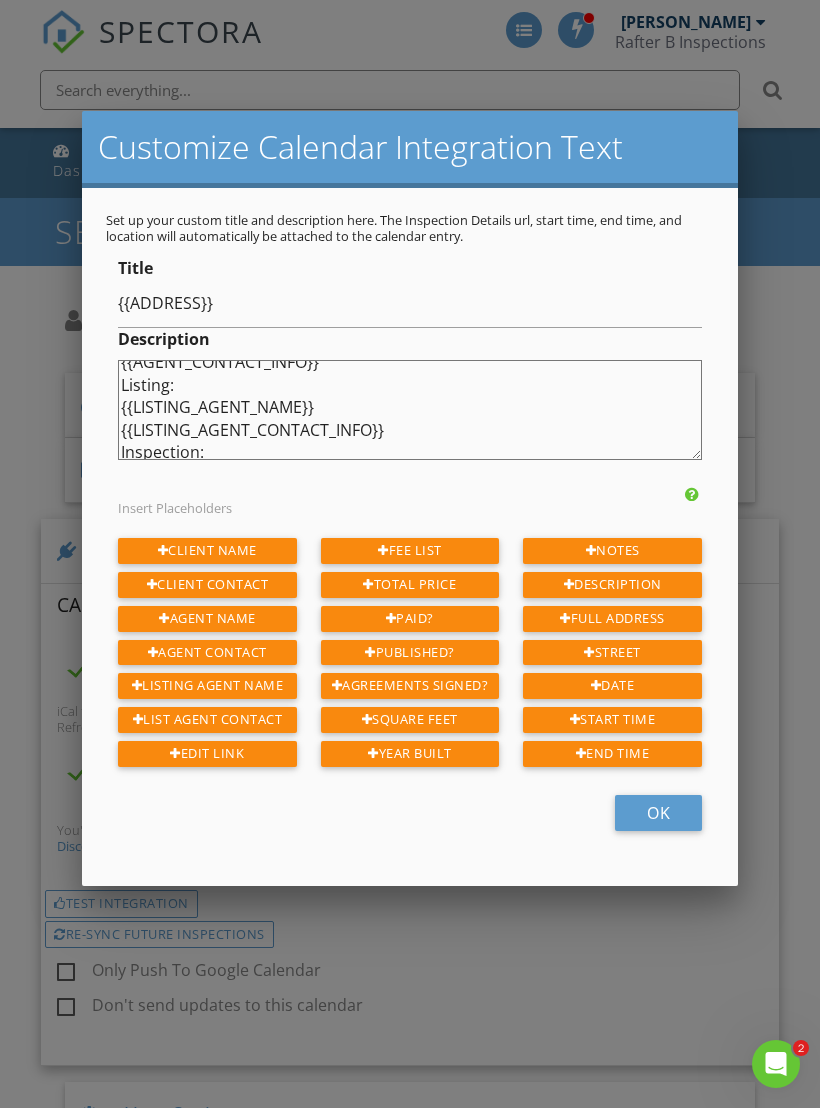 scroll, scrollTop: 2, scrollLeft: 0, axis: vertical 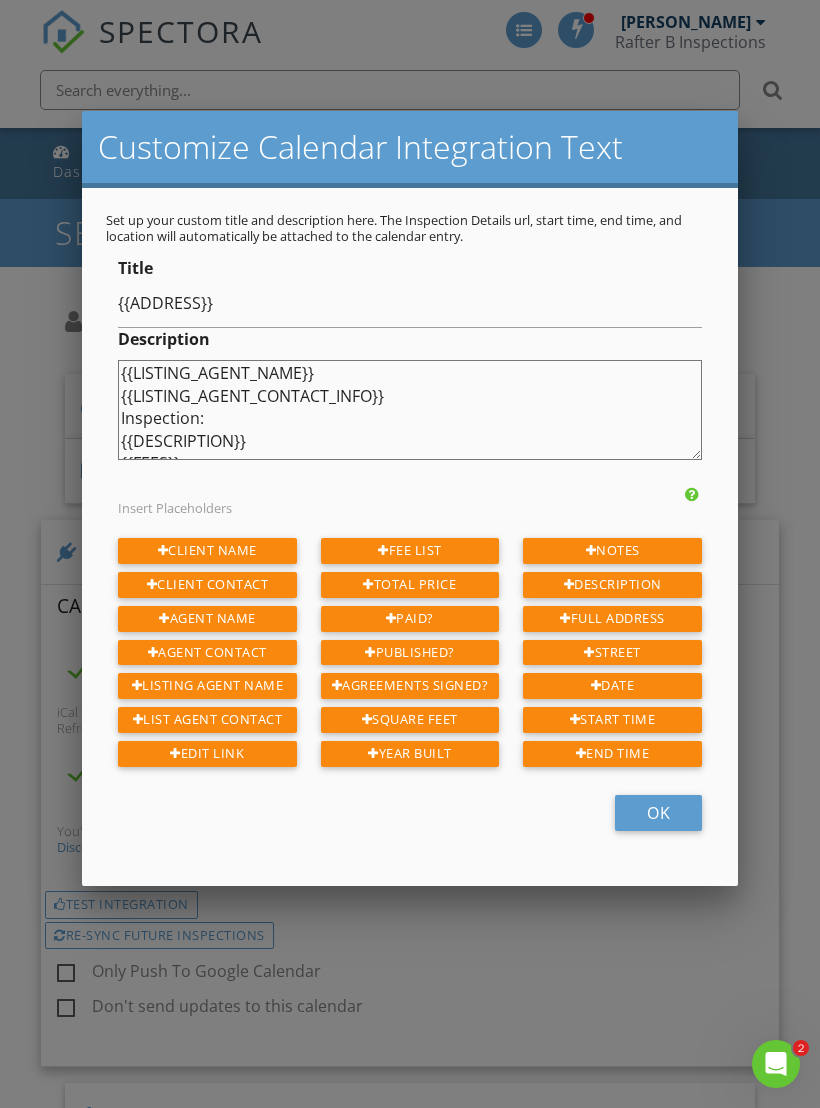 click on "Client:
{{CLIENT_NAME}}
{{CLIENT_CONTACT_INFO}}
Agent:
{{AGENT_NAME}}
{{AGENT_CONTACT_INFO}}
Listing:
{{LISTING_AGENT_NAME}}
{{LISTING_AGENT_CONTACT_INFO}}
Inspection:
{{DESCRIPTION}}
{{FEES}}
{{SQUARE_FEET}} sq ft
Built {{YEAR_BUILT}}" at bounding box center (410, 410) 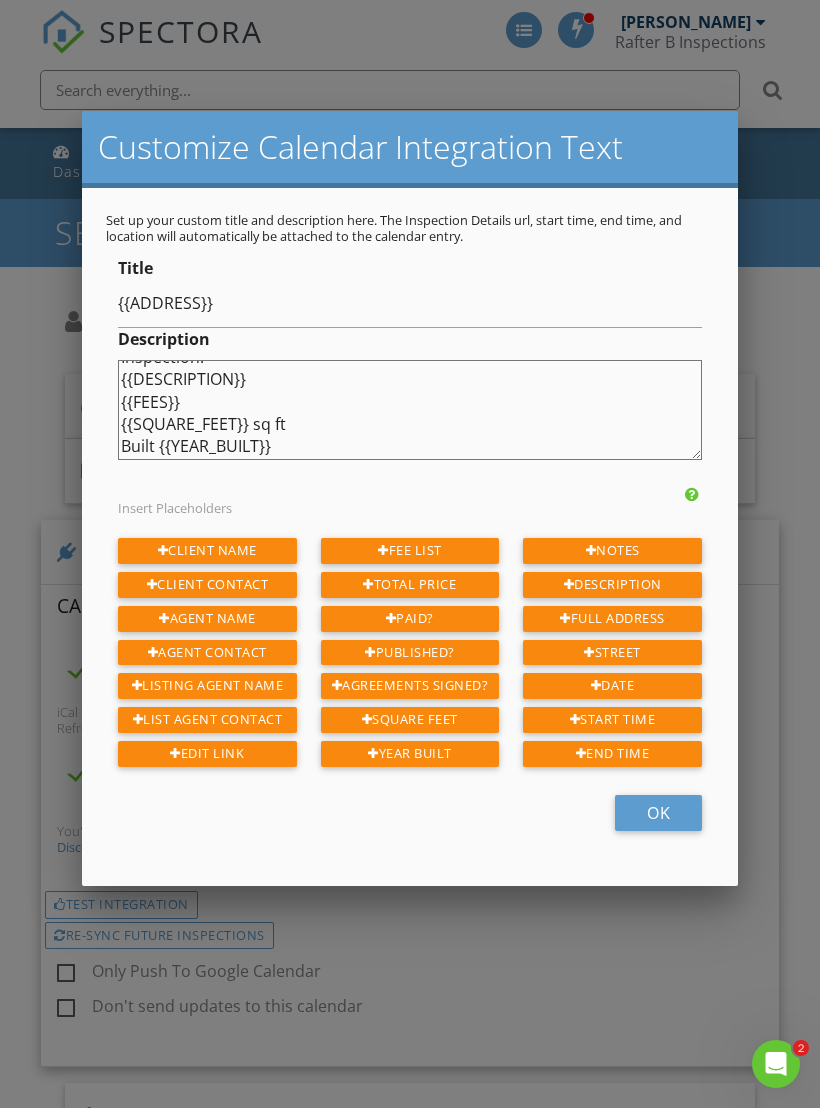 scroll, scrollTop: 60, scrollLeft: 0, axis: vertical 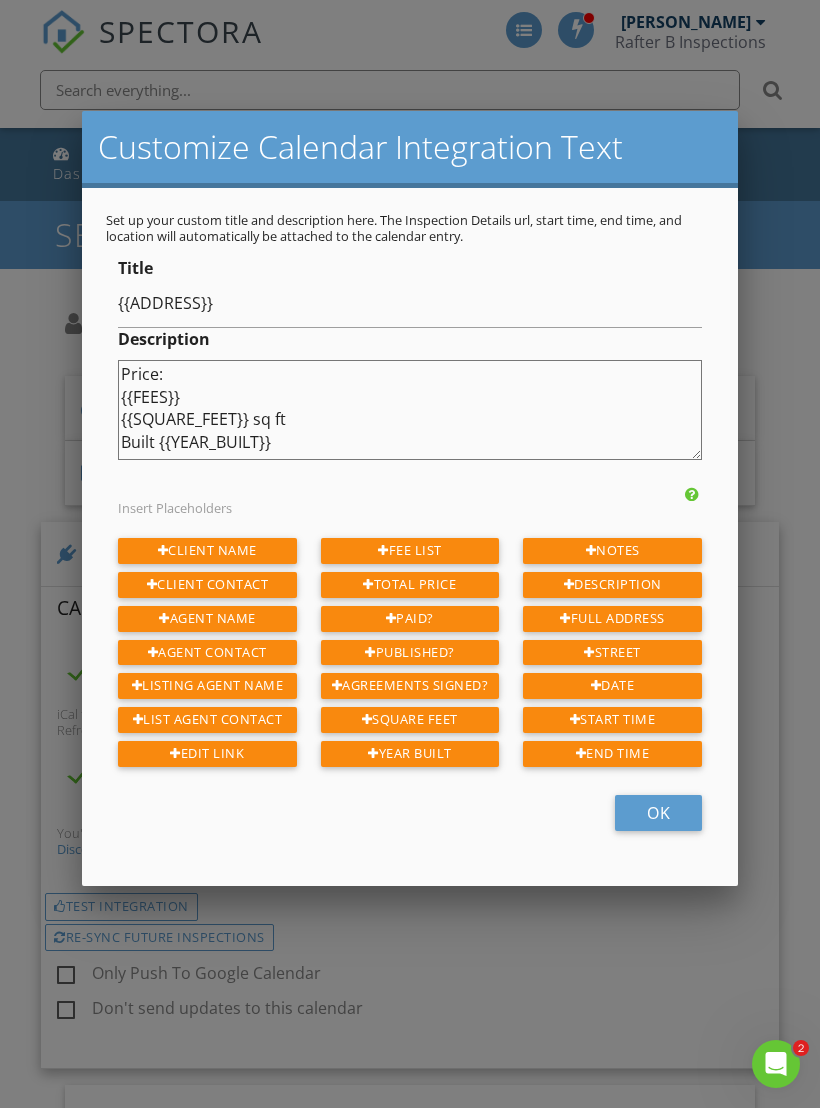 click on "Total Price" at bounding box center [410, 585] 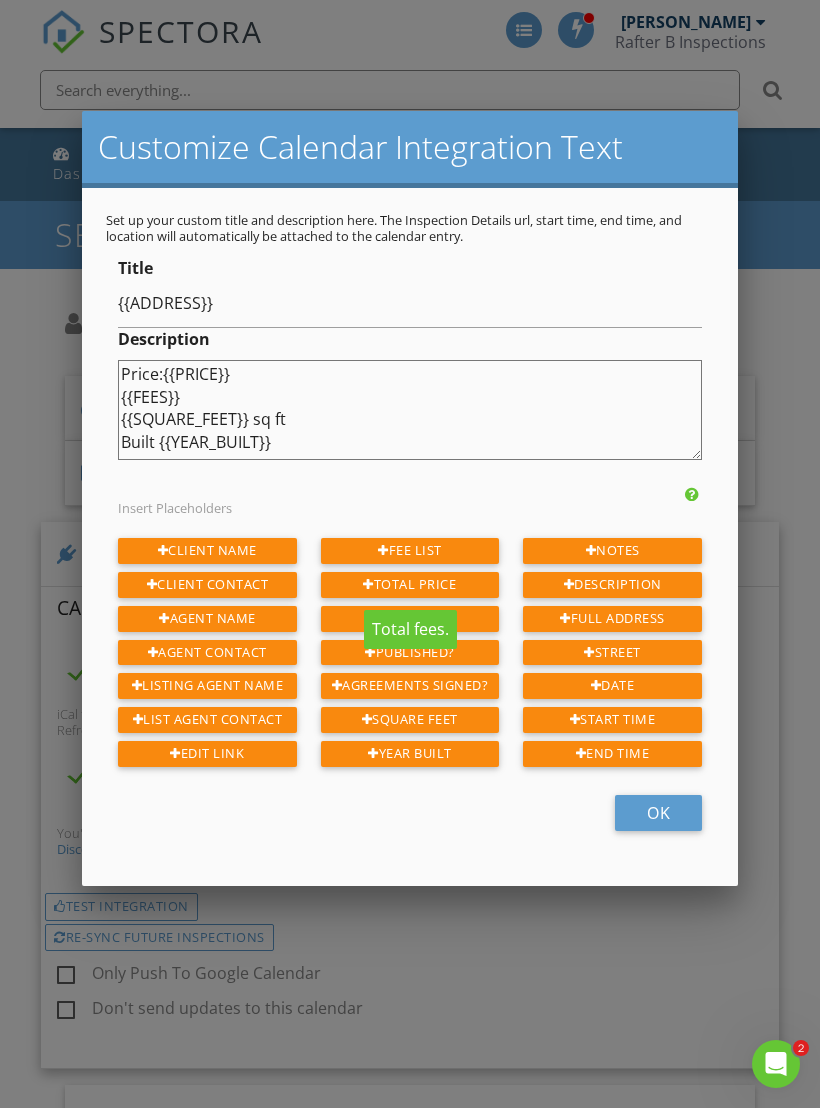 click on "Client:
{{CLIENT_NAME}}
{{CLIENT_CONTACT_INFO}}
Agent:
{{AGENT_NAME}}
{{AGENT_CONTACT_INFO}}
Listing:
{{LISTING_AGENT_NAME}}
{{LISTING_AGENT_CONTACT_INFO}}
Inspection:
{{DESCRIPTION}}
{{FEES}}
{{SQUARE_FEET}} sq ft
Built {{YEAR_BUILT}}" at bounding box center (410, 410) 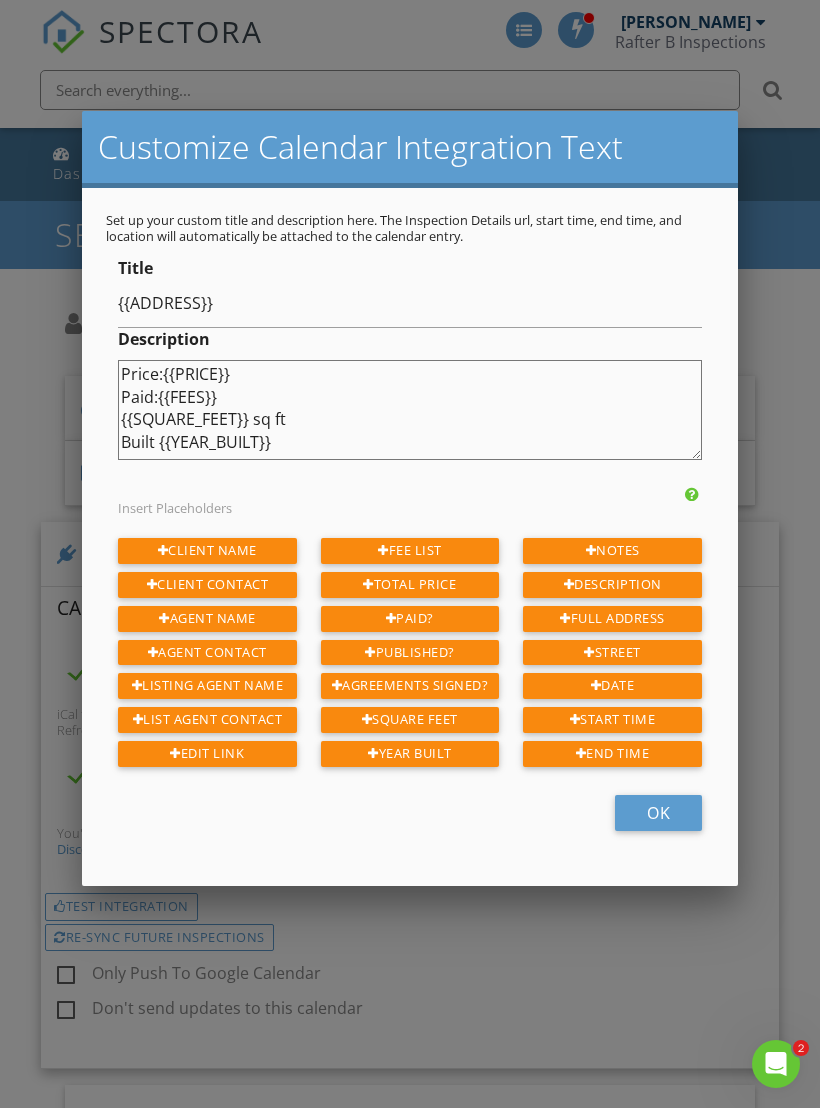 click on "Client:
{{CLIENT_NAME}}
{{CLIENT_CONTACT_INFO}}
Agent:
{{AGENT_NAME}}
{{AGENT_CONTACT_INFO}}
Listing:
{{LISTING_AGENT_NAME}}
{{LISTING_AGENT_CONTACT_INFO}}
Inspection:
{{DESCRIPTION}}
{{FEES}}
{{SQUARE_FEET}} sq ft
Built {{YEAR_BUILT}}" at bounding box center [410, 410] 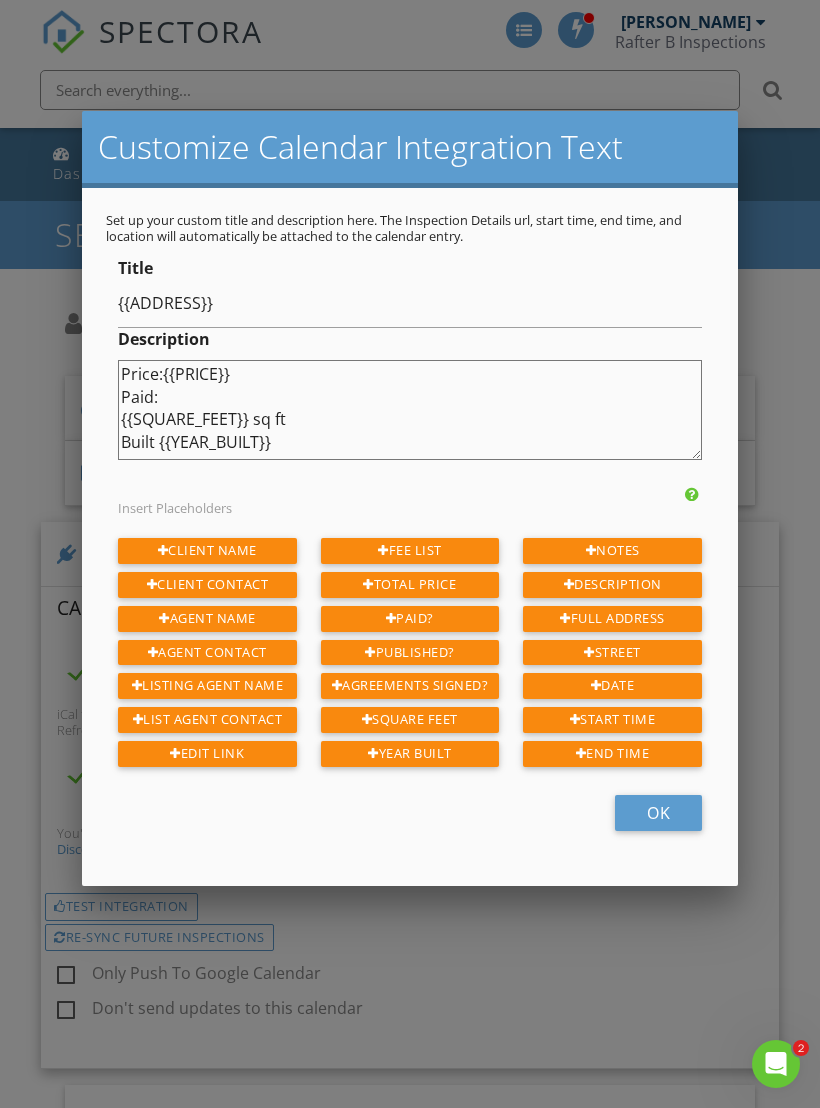 click on "Paid?" at bounding box center (410, 619) 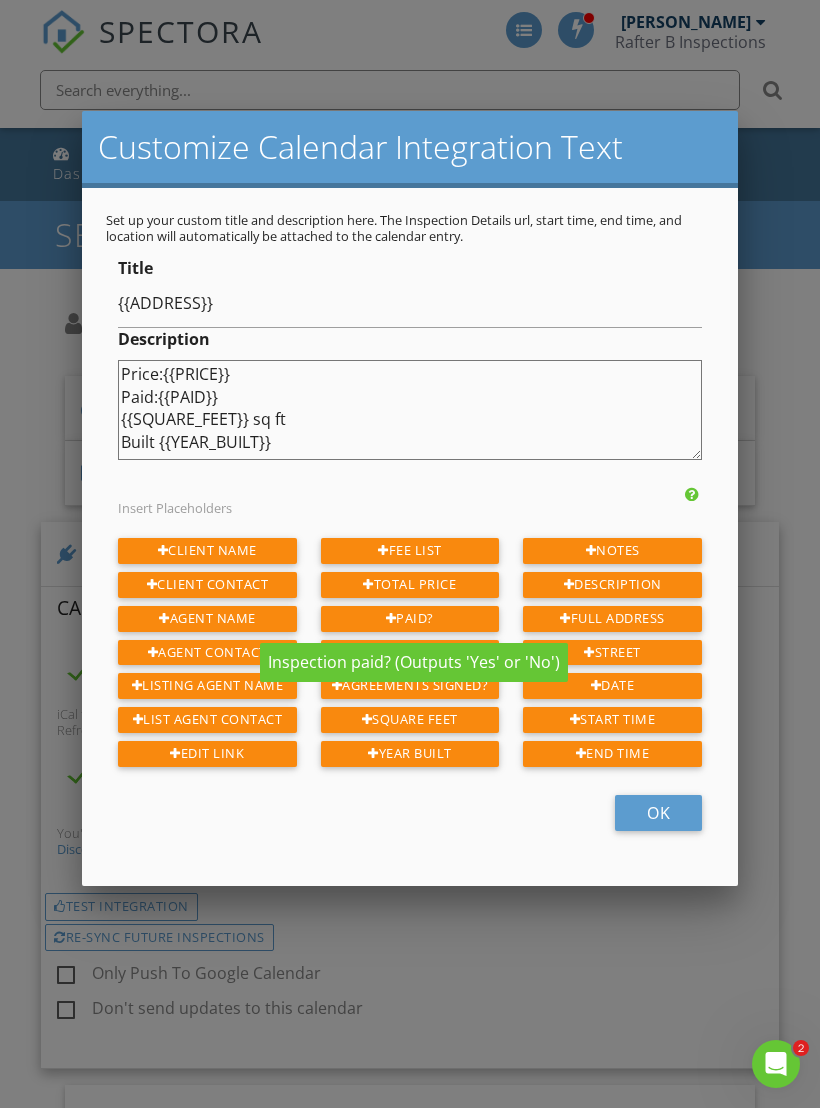 click on "Client:
{{CLIENT_NAME}}
{{CLIENT_CONTACT_INFO}}
Agent:
{{AGENT_NAME}}
{{AGENT_CONTACT_INFO}}
Listing:
{{LISTING_AGENT_NAME}}
{{LISTING_AGENT_CONTACT_INFO}}
Inspection:
{{DESCRIPTION}}
{{FEES}}
{{SQUARE_FEET}} sq ft
Built {{YEAR_BUILT}}" at bounding box center (410, 410) 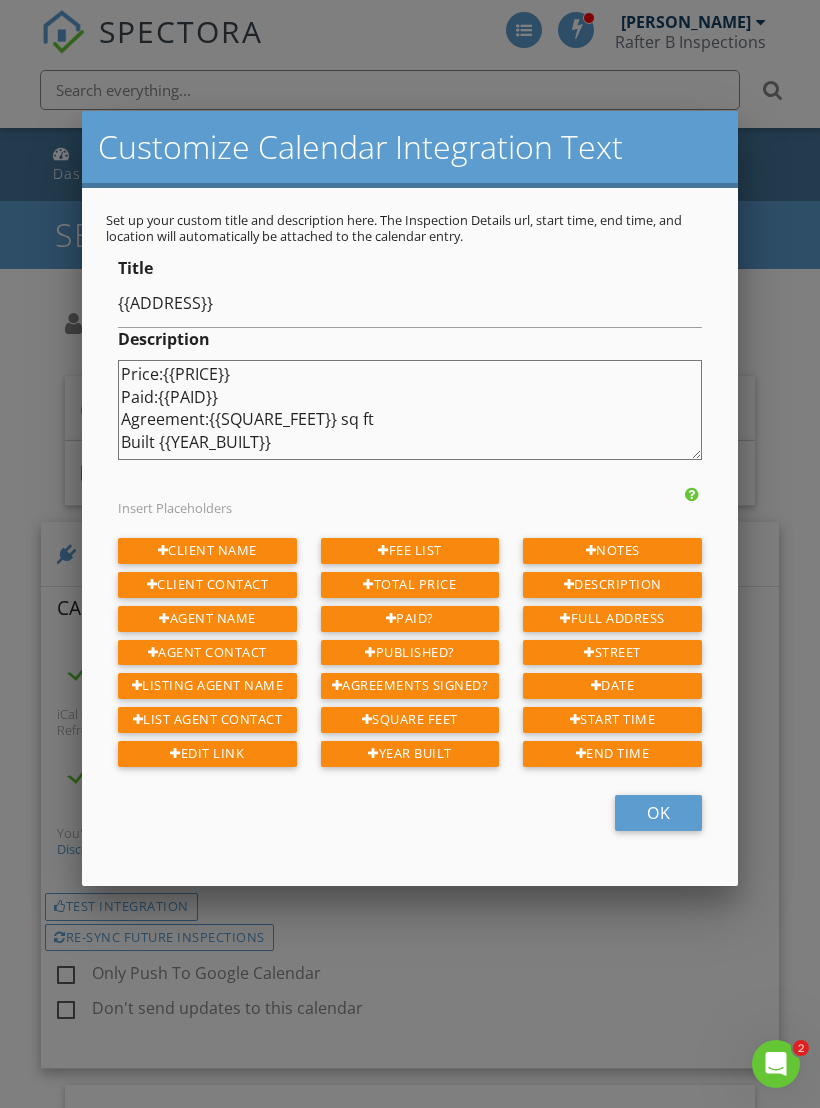 click on "Agreements signed?" at bounding box center [410, 686] 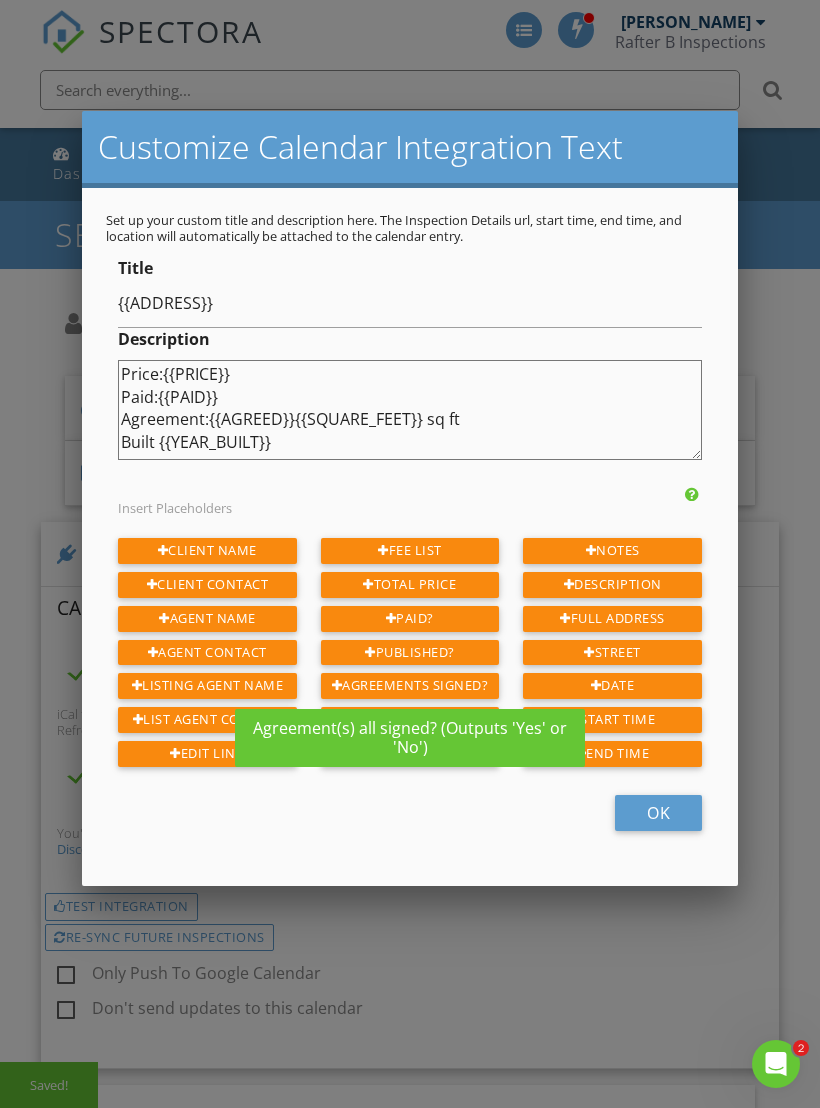 click on "Client:
{{CLIENT_NAME}}
{{CLIENT_CONTACT_INFO}}
Agent:
{{AGENT_NAME}}
{{AGENT_CONTACT_INFO}}
Listing:
{{LISTING_AGENT_NAME}}
{{LISTING_AGENT_CONTACT_INFO}}
Inspection:
{{DESCRIPTION}}
{{FEES}}
{{SQUARE_FEET}} sq ft
Built {{YEAR_BUILT}}" at bounding box center [410, 410] 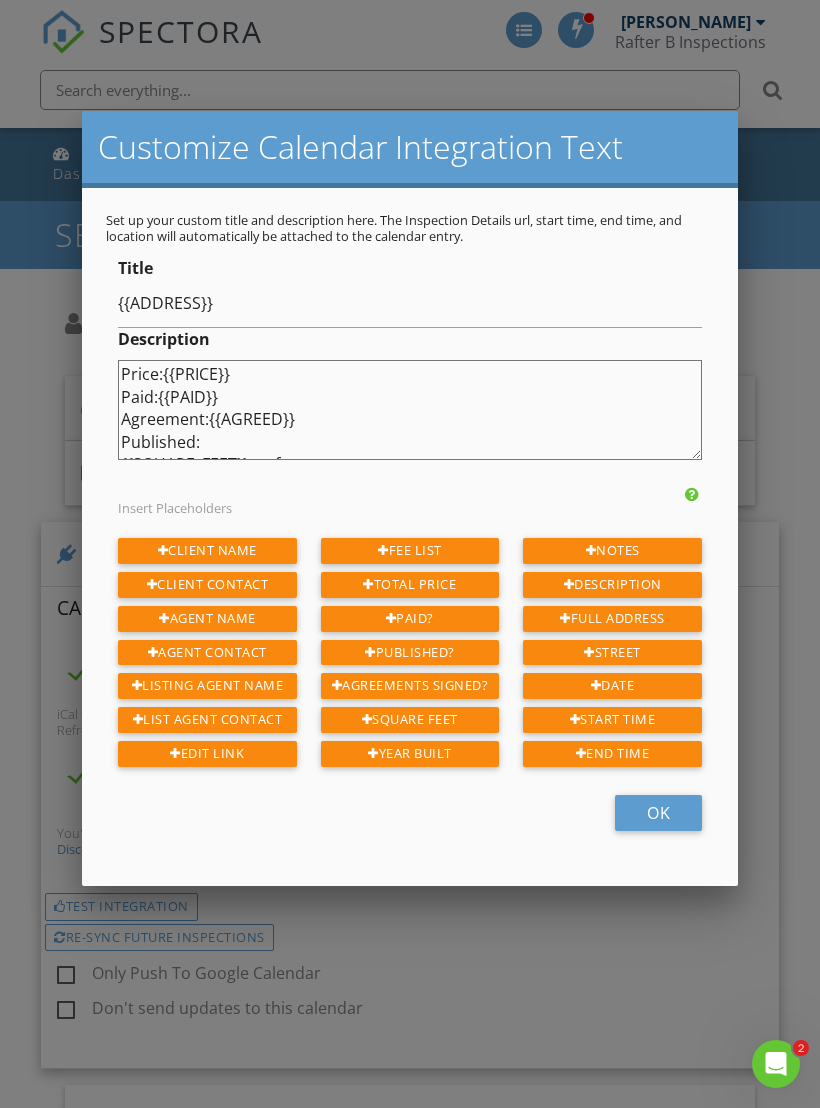 scroll, scrollTop: 14, scrollLeft: 0, axis: vertical 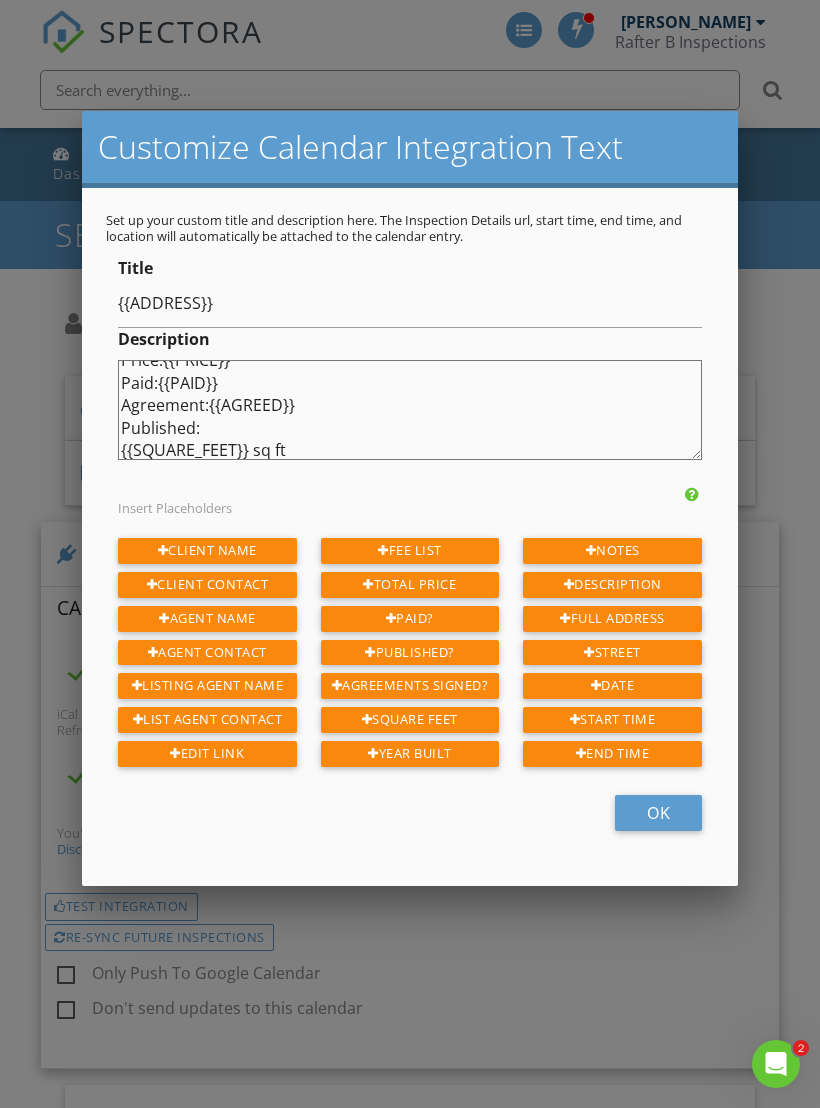 click on "Client:
{{CLIENT_NAME}}
{{CLIENT_CONTACT_INFO}}
Agent:
{{AGENT_NAME}}
{{AGENT_CONTACT_INFO}}
Listing:
{{LISTING_AGENT_NAME}}
{{LISTING_AGENT_CONTACT_INFO}}
Inspection:
{{DESCRIPTION}}
{{FEES}}
{{SQUARE_FEET}} sq ft
Built {{YEAR_BUILT}}" at bounding box center (410, 410) 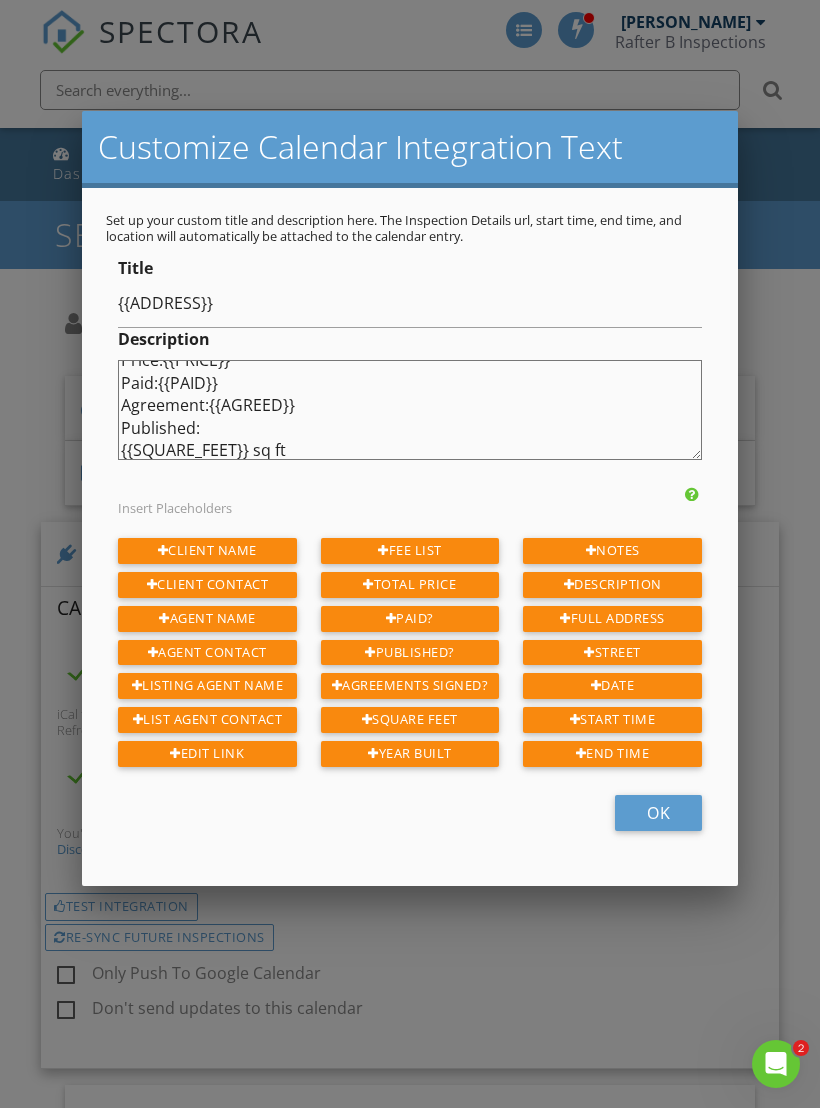 click on "Published?" at bounding box center [410, 653] 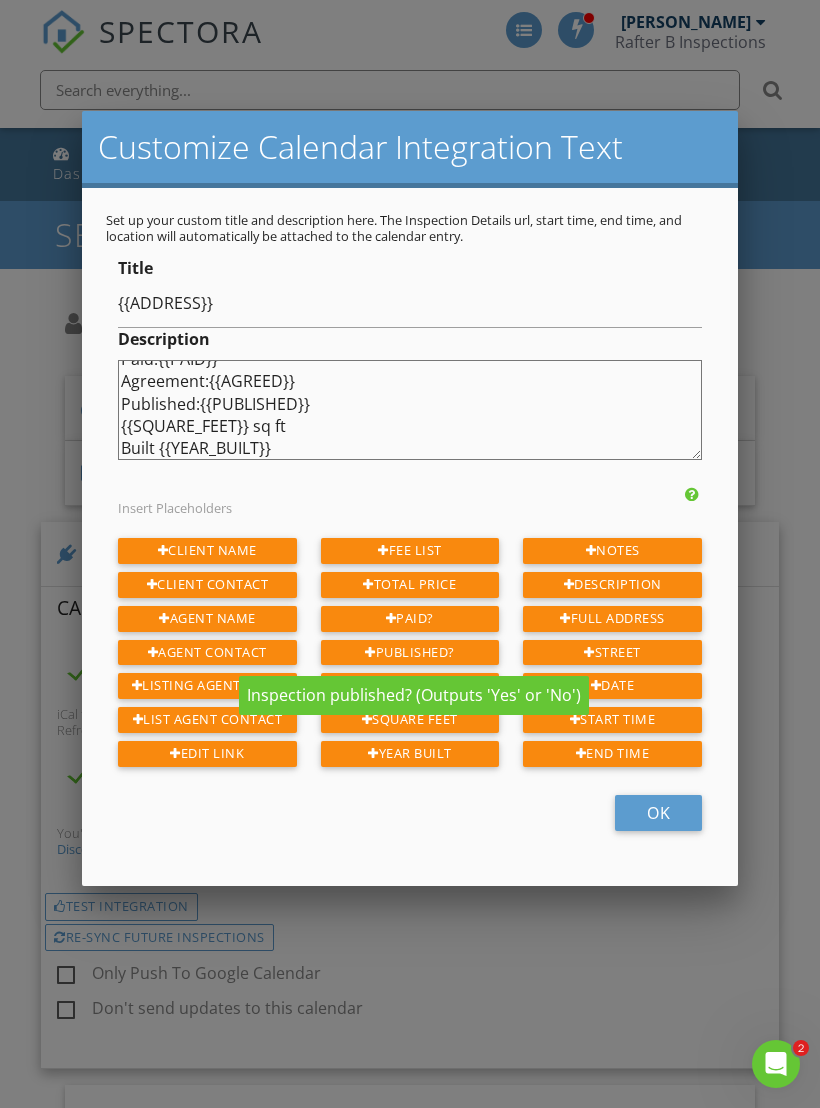 scroll, scrollTop: 38, scrollLeft: 0, axis: vertical 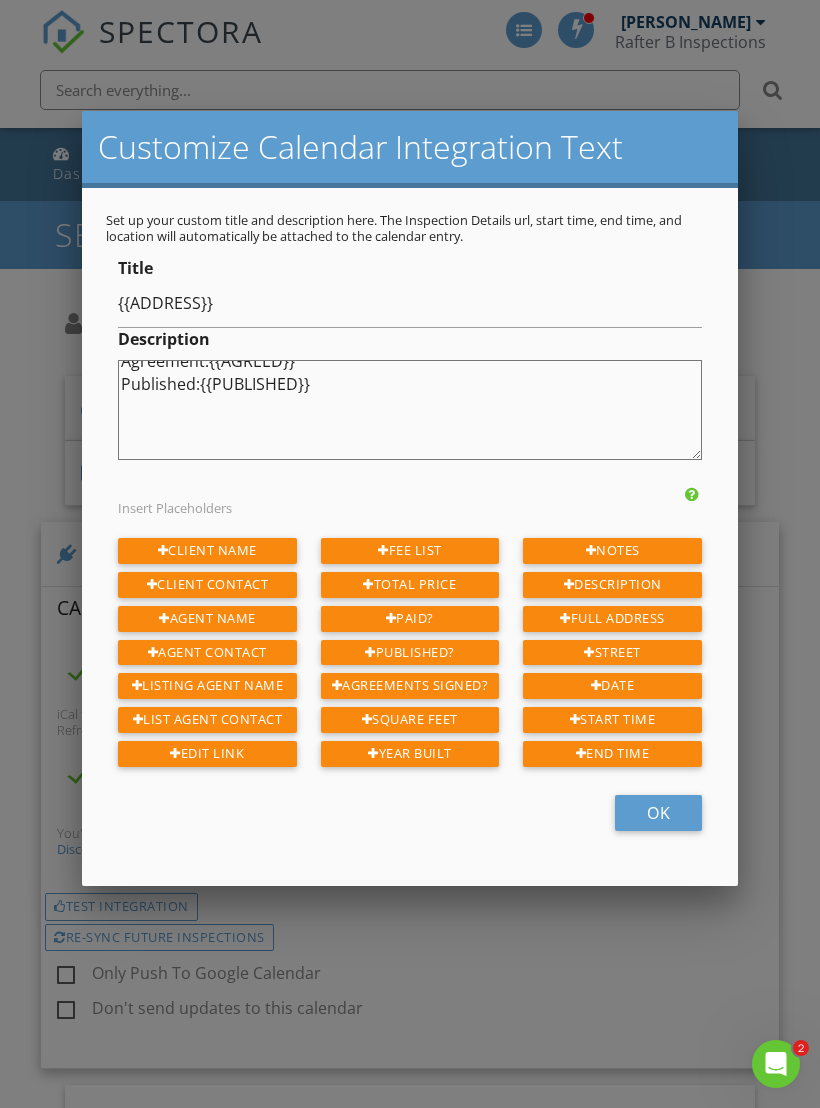 click on "Client:
{{CLIENT_NAME}}
{{CLIENT_CONTACT_INFO}}
Agent:
{{AGENT_NAME}}
{{AGENT_CONTACT_INFO}}
Listing:
{{LISTING_AGENT_NAME}}
{{LISTING_AGENT_CONTACT_INFO}}
Inspection:
{{DESCRIPTION}}
{{FEES}}
{{SQUARE_FEET}} sq ft
Built {{YEAR_BUILT}}" at bounding box center [410, 410] 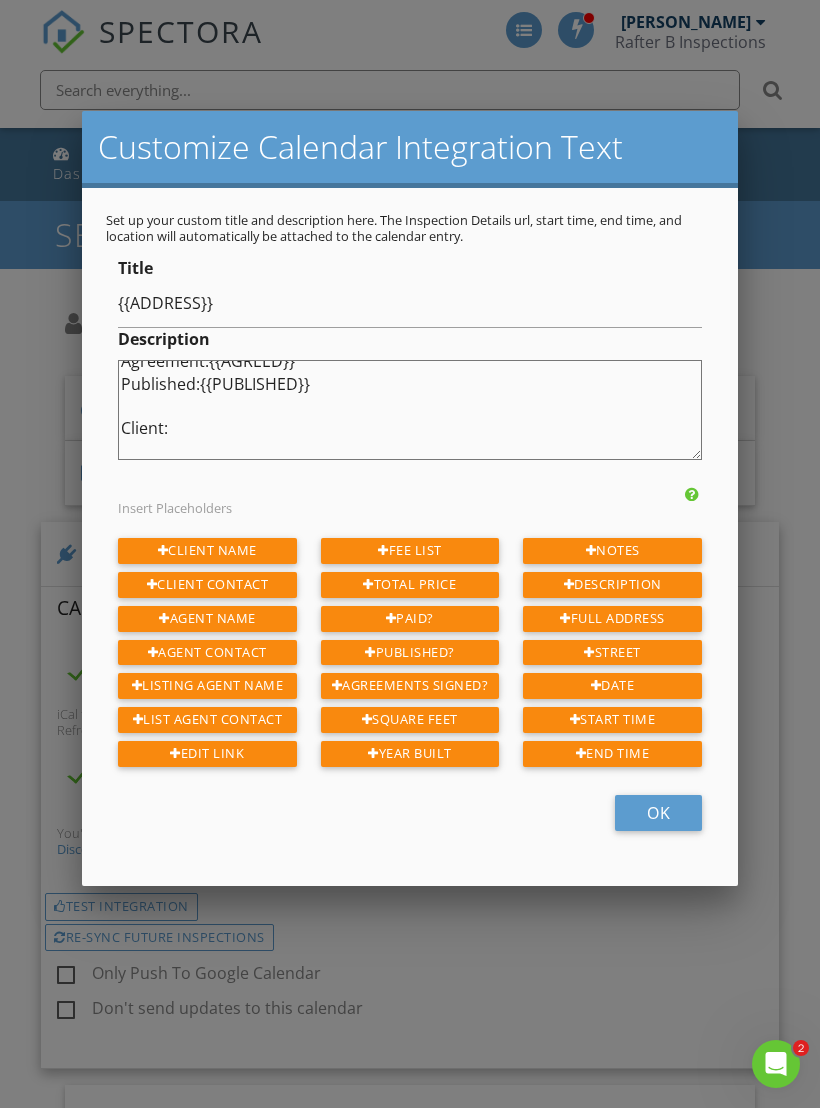 click on "Client Name" at bounding box center [207, 551] 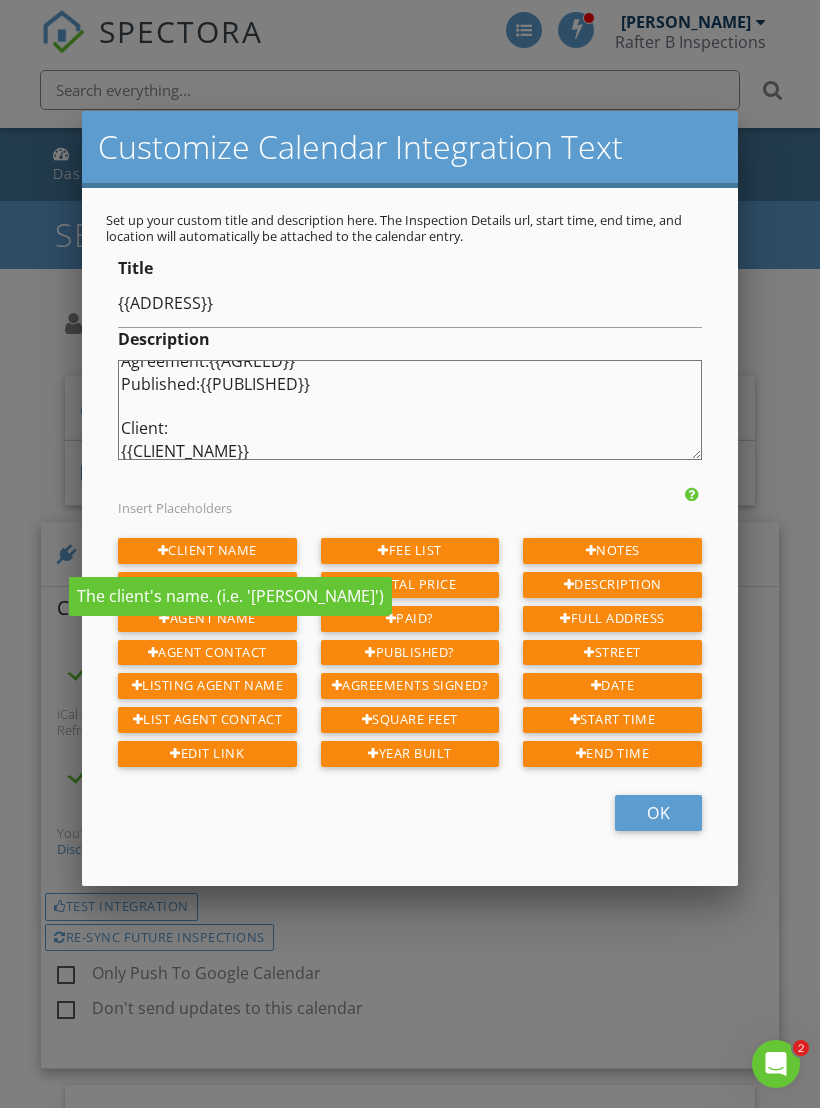 click on "Client:
{{CLIENT_NAME}}
{{CLIENT_CONTACT_INFO}}
Agent:
{{AGENT_NAME}}
{{AGENT_CONTACT_INFO}}
Listing:
{{LISTING_AGENT_NAME}}
{{LISTING_AGENT_CONTACT_INFO}}
Inspection:
{{DESCRIPTION}}
{{FEES}}
{{SQUARE_FEET}} sq ft
Built {{YEAR_BUILT}}" at bounding box center [410, 410] 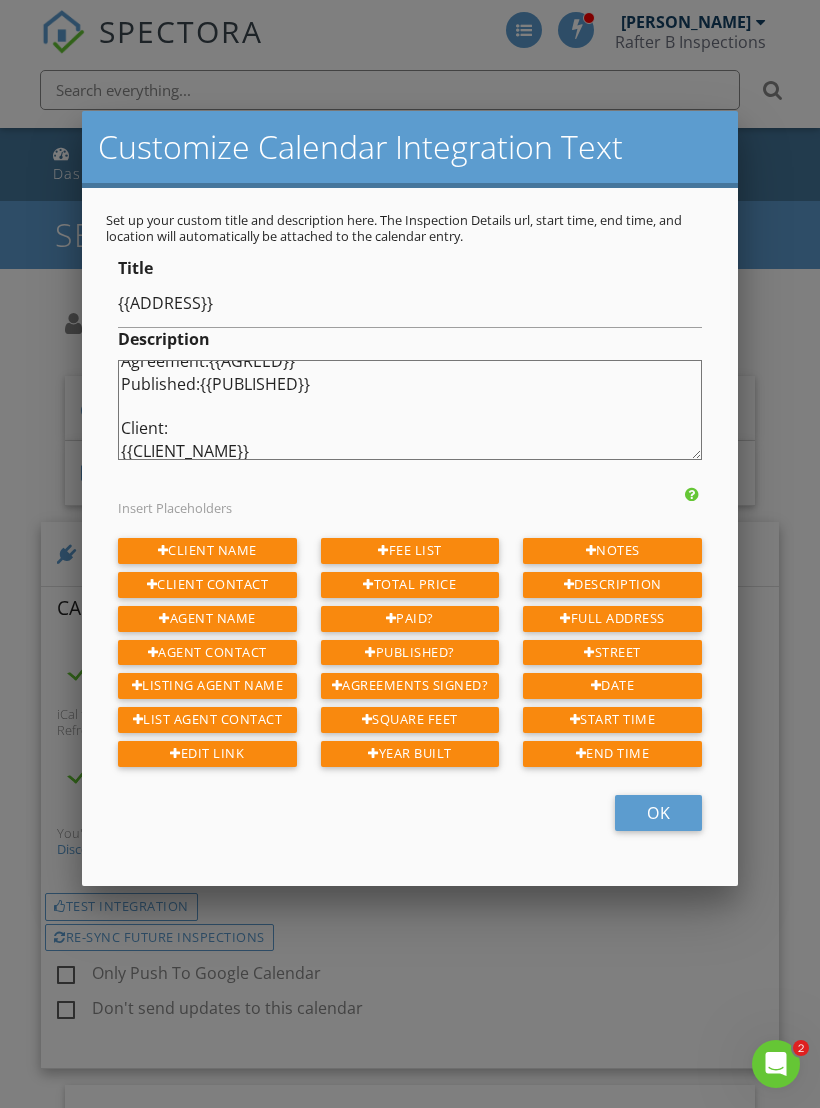 scroll, scrollTop: 80, scrollLeft: 0, axis: vertical 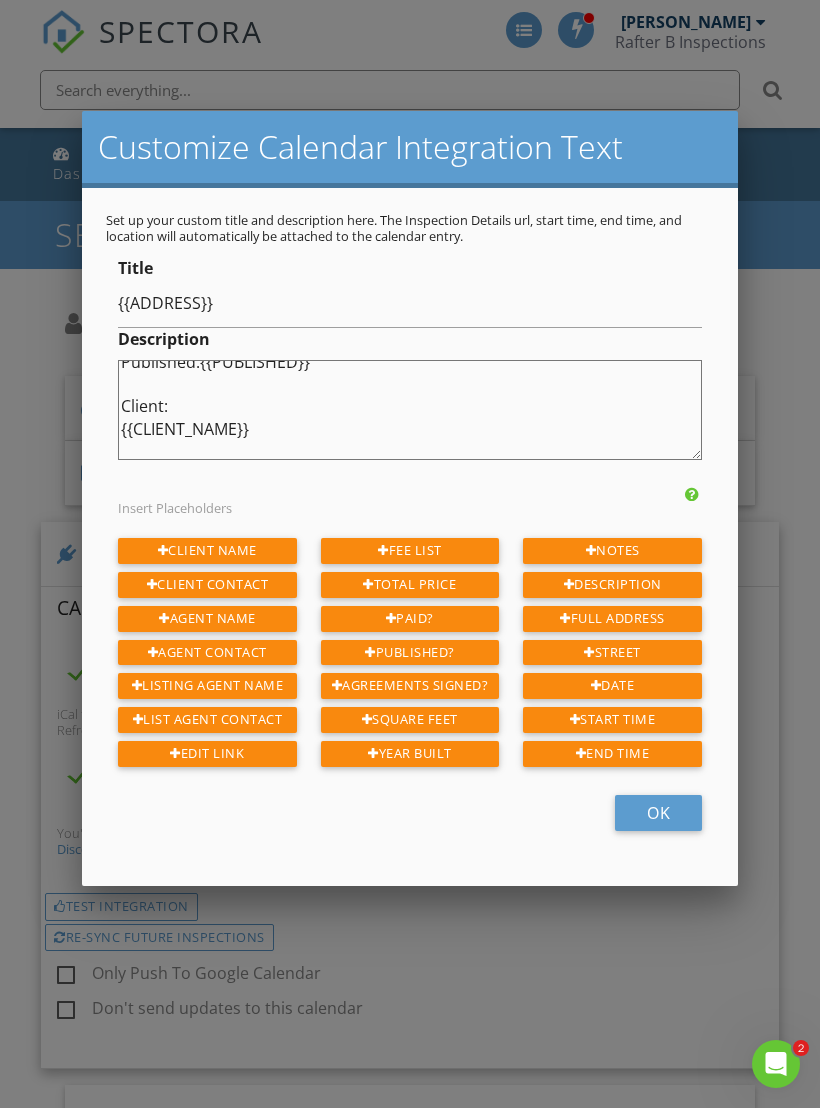 click on "Client Contact" at bounding box center (207, 585) 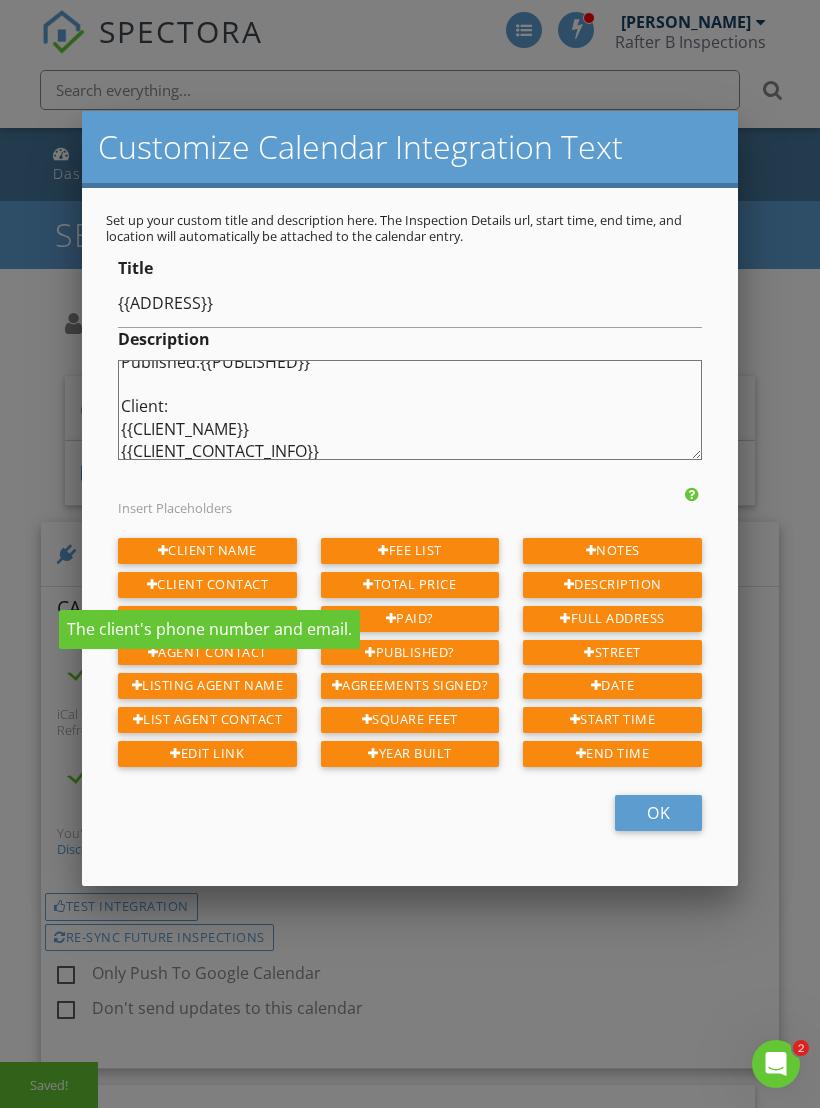 click on "Client:
{{CLIENT_NAME}}
{{CLIENT_CONTACT_INFO}}
Agent:
{{AGENT_NAME}}
{{AGENT_CONTACT_INFO}}
Listing:
{{LISTING_AGENT_NAME}}
{{LISTING_AGENT_CONTACT_INFO}}
Inspection:
{{DESCRIPTION}}
{{FEES}}
{{SQUARE_FEET}} sq ft
Built {{YEAR_BUILT}}" at bounding box center (410, 410) 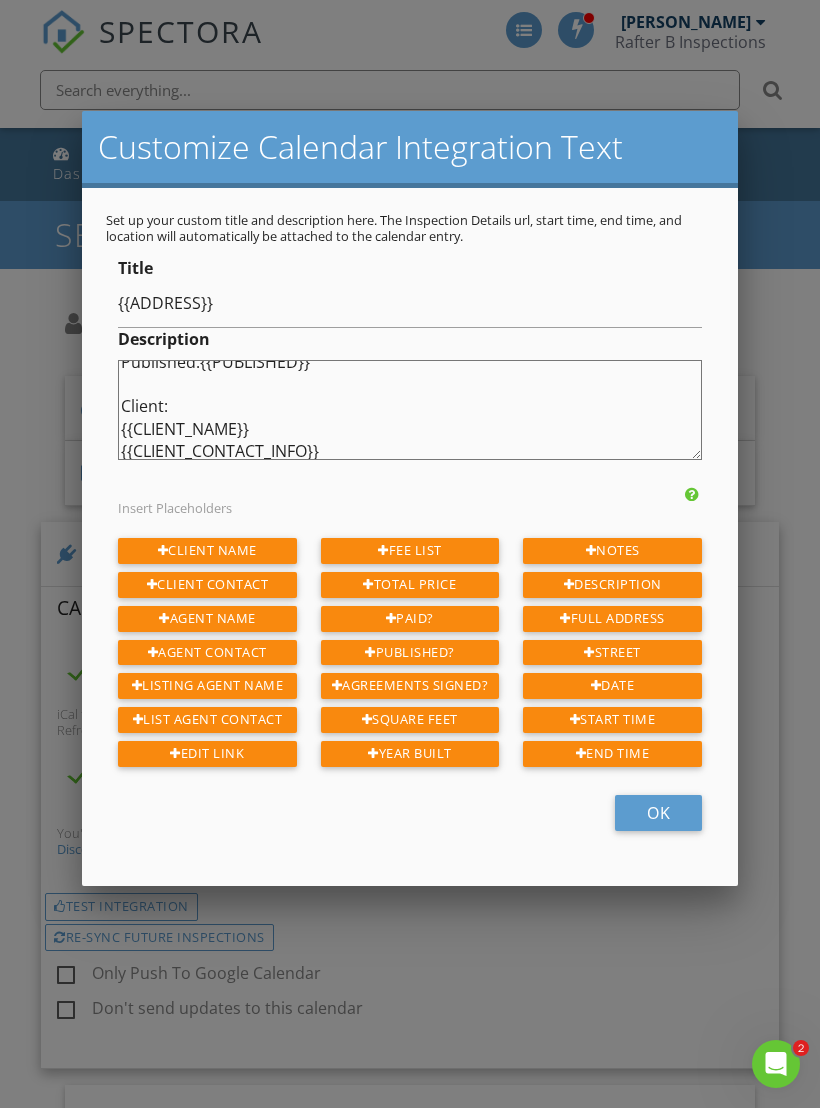 click on "Client:
{{CLIENT_NAME}}
{{CLIENT_CONTACT_INFO}}
Agent:
{{AGENT_NAME}}
{{AGENT_CONTACT_INFO}}
Listing:
{{LISTING_AGENT_NAME}}
{{LISTING_AGENT_CONTACT_INFO}}
Inspection:
{{DESCRIPTION}}
{{FEES}}
{{SQUARE_FEET}} sq ft
Built {{YEAR_BUILT}}" at bounding box center (410, 410) 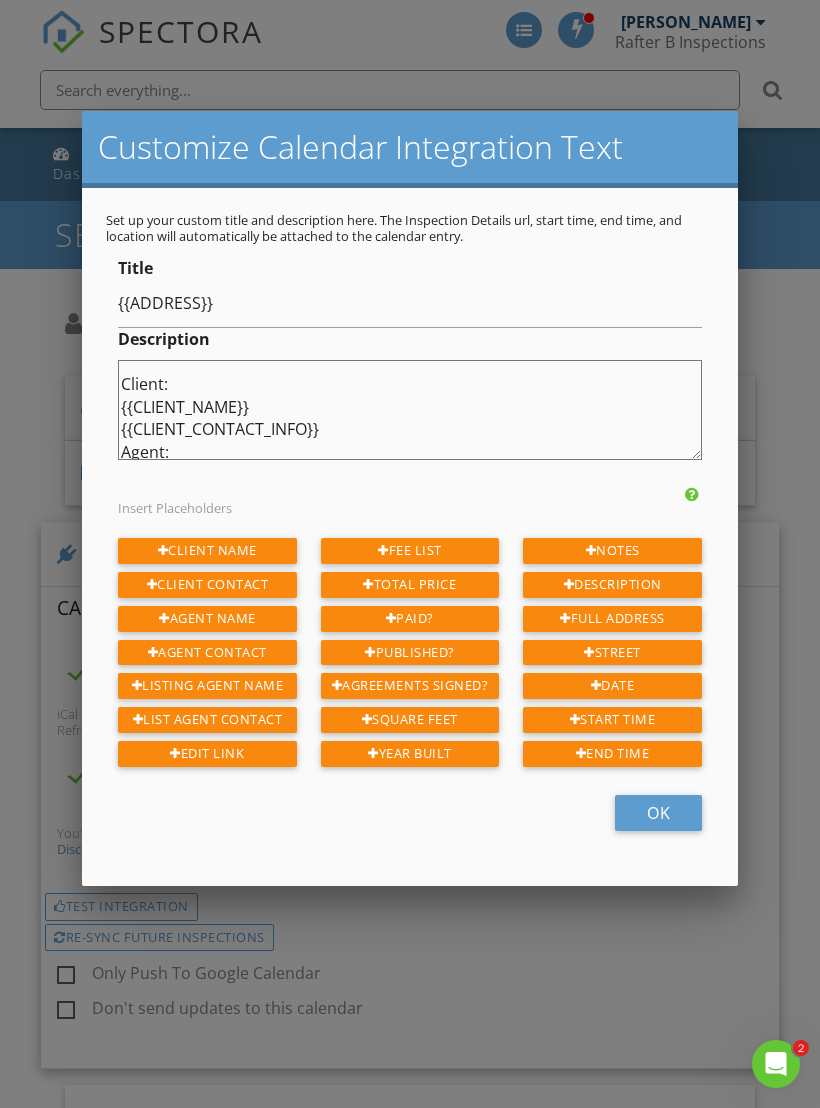 click at bounding box center (164, 619) 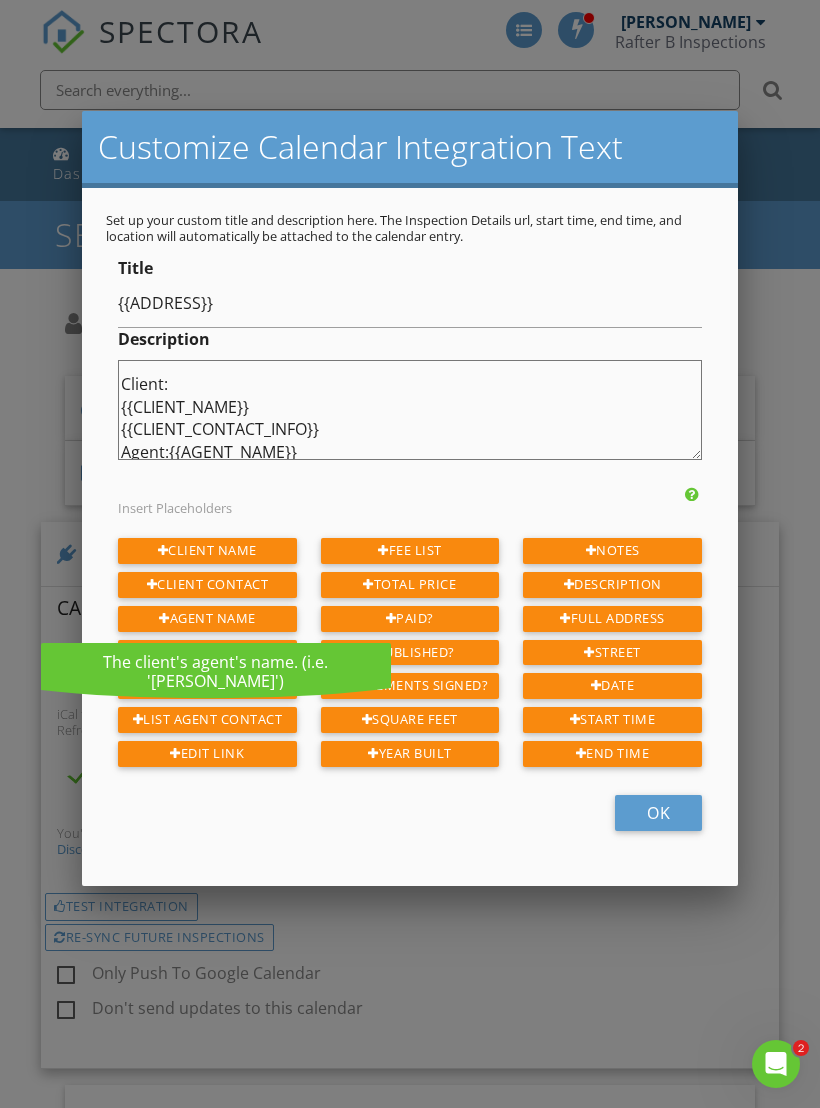 click on "Client:
{{CLIENT_NAME}}
{{CLIENT_CONTACT_INFO}}
Agent:
{{AGENT_NAME}}
{{AGENT_CONTACT_INFO}}
Listing:
{{LISTING_AGENT_NAME}}
{{LISTING_AGENT_CONTACT_INFO}}
Inspection:
{{DESCRIPTION}}
{{FEES}}
{{SQUARE_FEET}} sq ft
Built {{YEAR_BUILT}}" at bounding box center [410, 410] 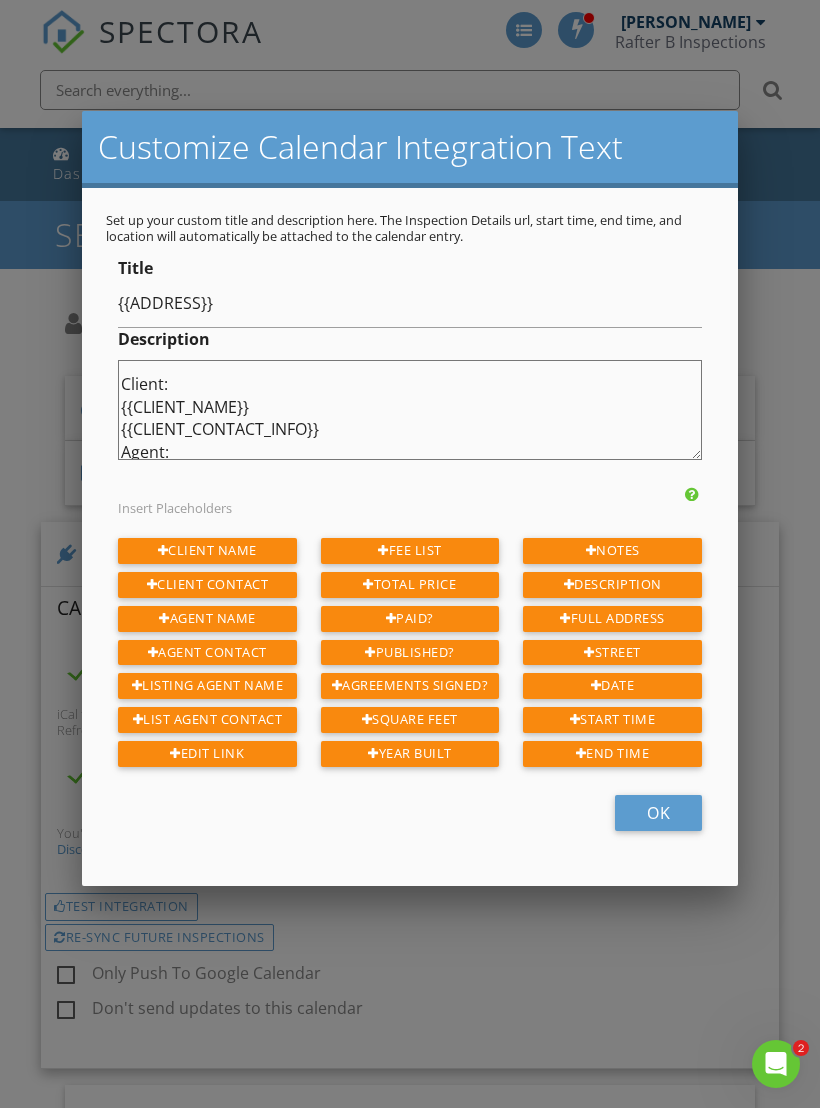 scroll, scrollTop: 124, scrollLeft: 0, axis: vertical 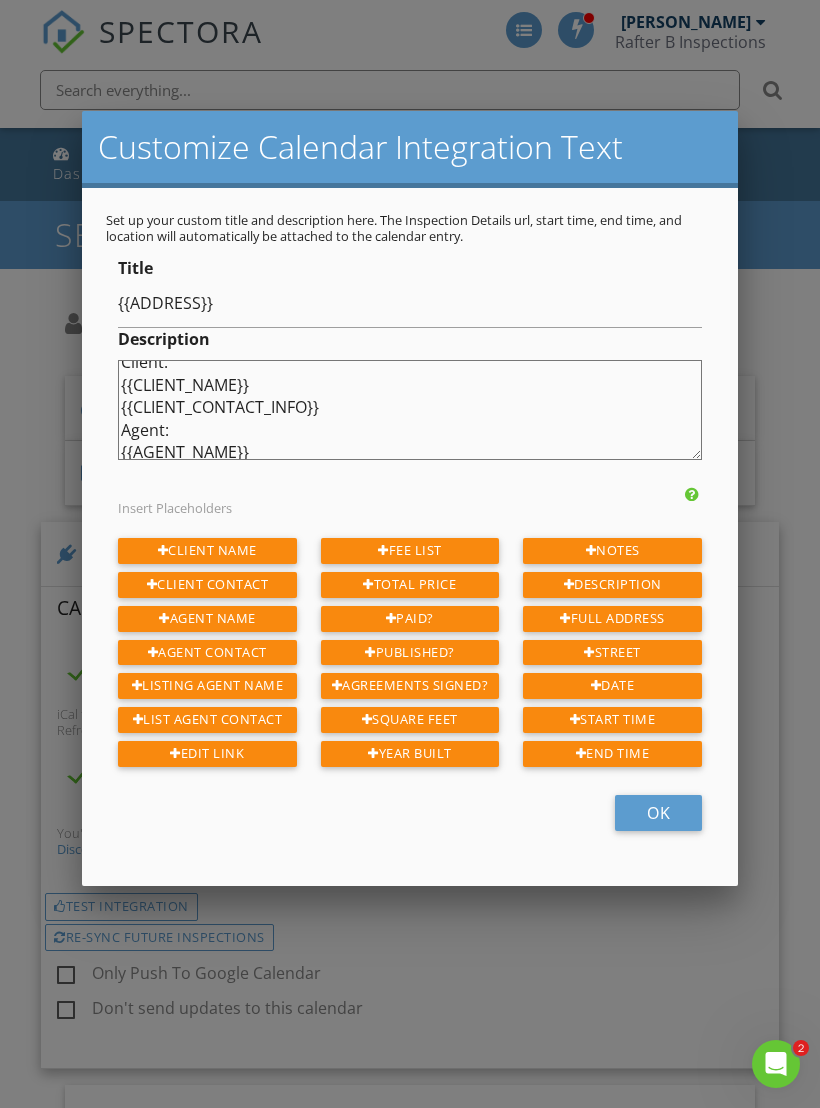 click on "Client:
{{CLIENT_NAME}}
{{CLIENT_CONTACT_INFO}}
Agent:
{{AGENT_NAME}}
{{AGENT_CONTACT_INFO}}
Listing:
{{LISTING_AGENT_NAME}}
{{LISTING_AGENT_CONTACT_INFO}}
Inspection:
{{DESCRIPTION}}
{{FEES}}
{{SQUARE_FEET}} sq ft
Built {{YEAR_BUILT}}" at bounding box center [410, 410] 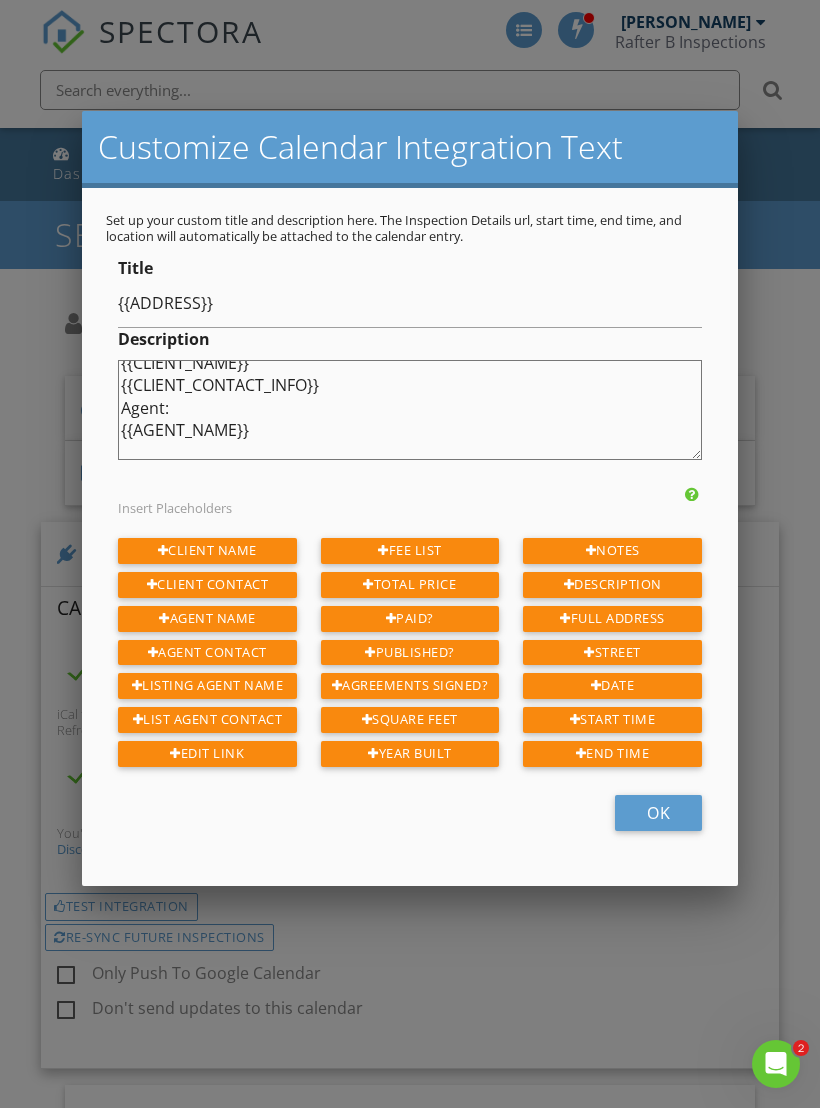 click at bounding box center [153, 653] 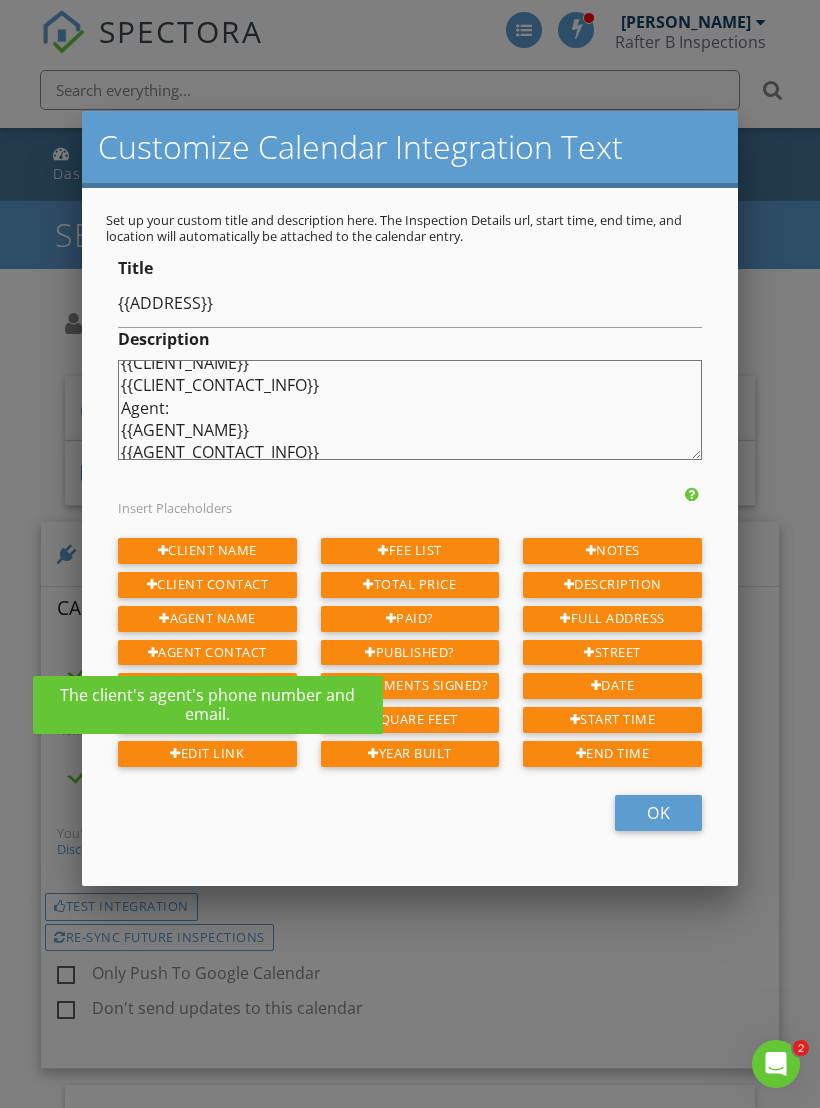 click on "Client:
{{CLIENT_NAME}}
{{CLIENT_CONTACT_INFO}}
Agent:
{{AGENT_NAME}}
{{AGENT_CONTACT_INFO}}
Listing:
{{LISTING_AGENT_NAME}}
{{LISTING_AGENT_CONTACT_INFO}}
Inspection:
{{DESCRIPTION}}
{{FEES}}
{{SQUARE_FEET}} sq ft
Built {{YEAR_BUILT}}" at bounding box center (410, 410) 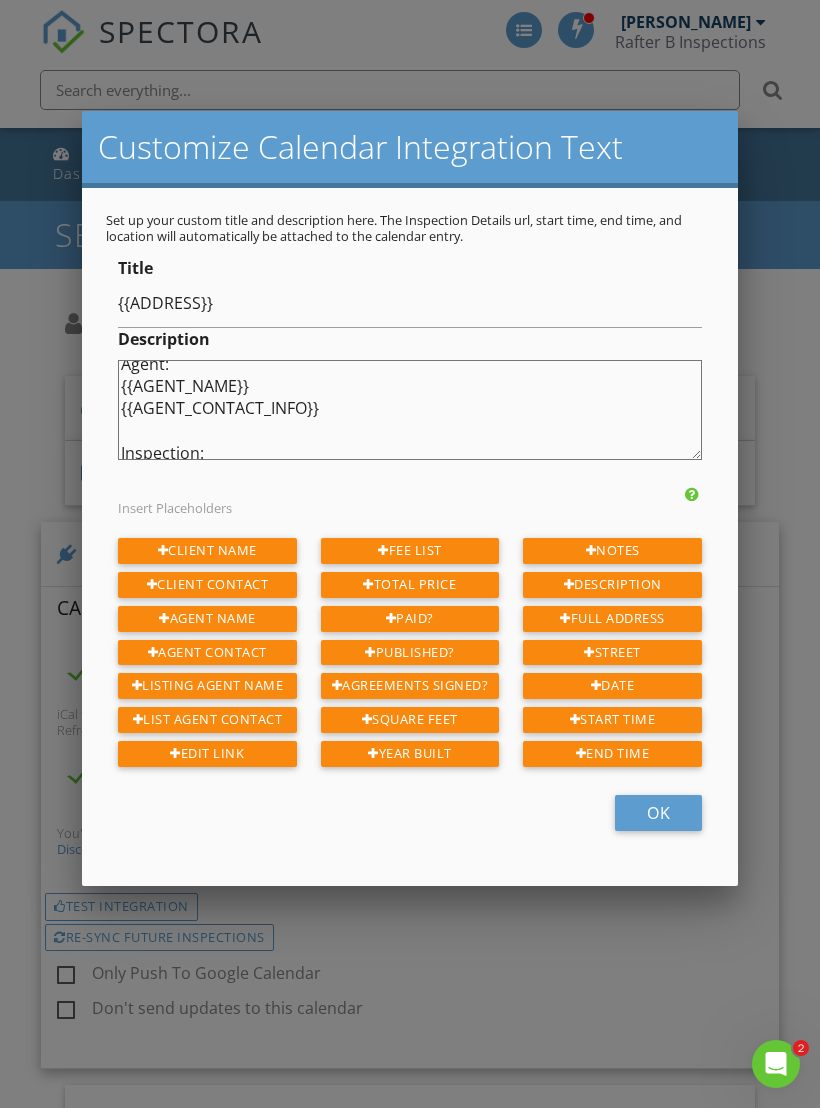 scroll, scrollTop: 212, scrollLeft: 0, axis: vertical 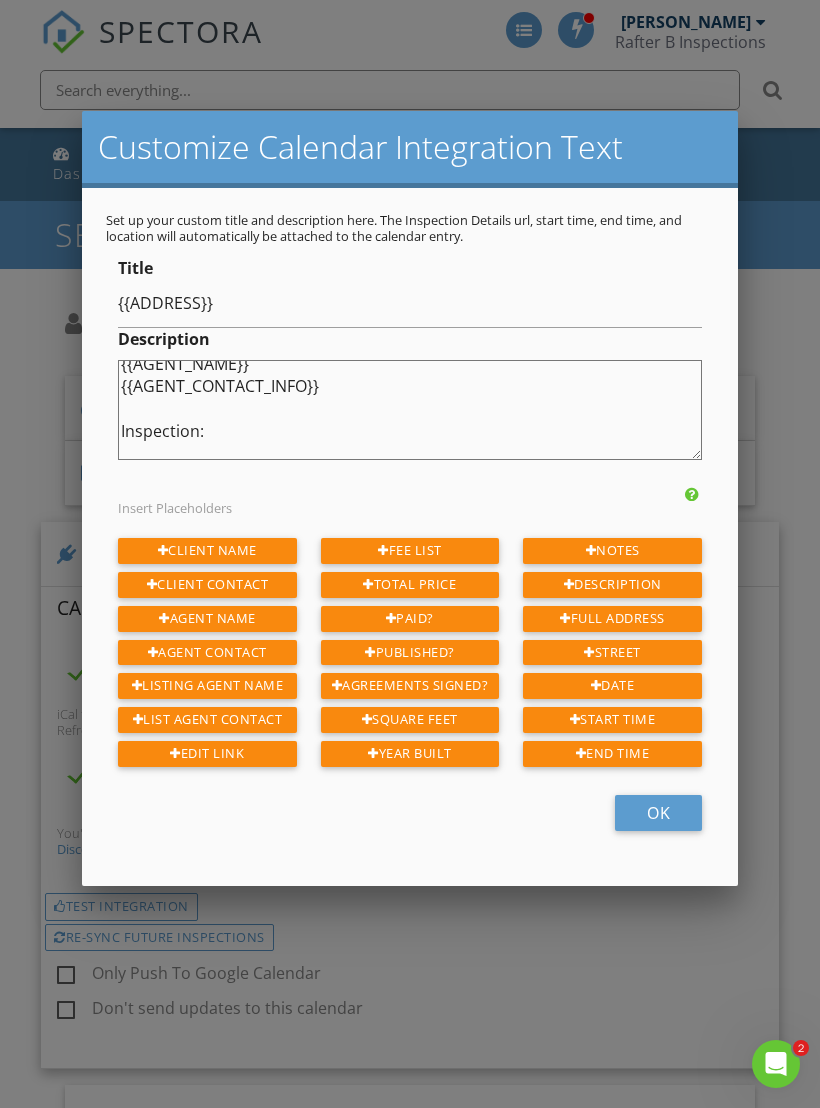 click on "Fee List" at bounding box center [410, 551] 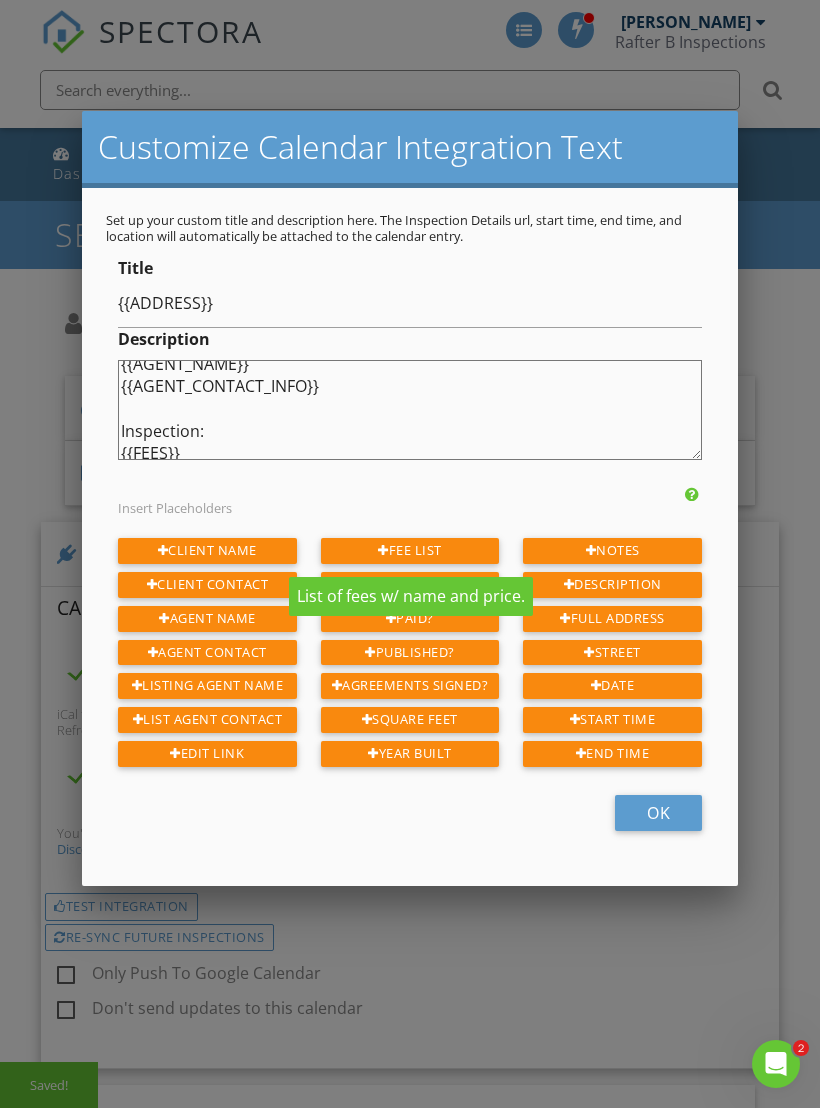 click on "Client:
{{CLIENT_NAME}}
{{CLIENT_CONTACT_INFO}}
Agent:
{{AGENT_NAME}}
{{AGENT_CONTACT_INFO}}
Listing:
{{LISTING_AGENT_NAME}}
{{LISTING_AGENT_CONTACT_INFO}}
Inspection:
{{DESCRIPTION}}
{{FEES}}
{{SQUARE_FEET}} sq ft
Built {{YEAR_BUILT}}" at bounding box center (410, 410) 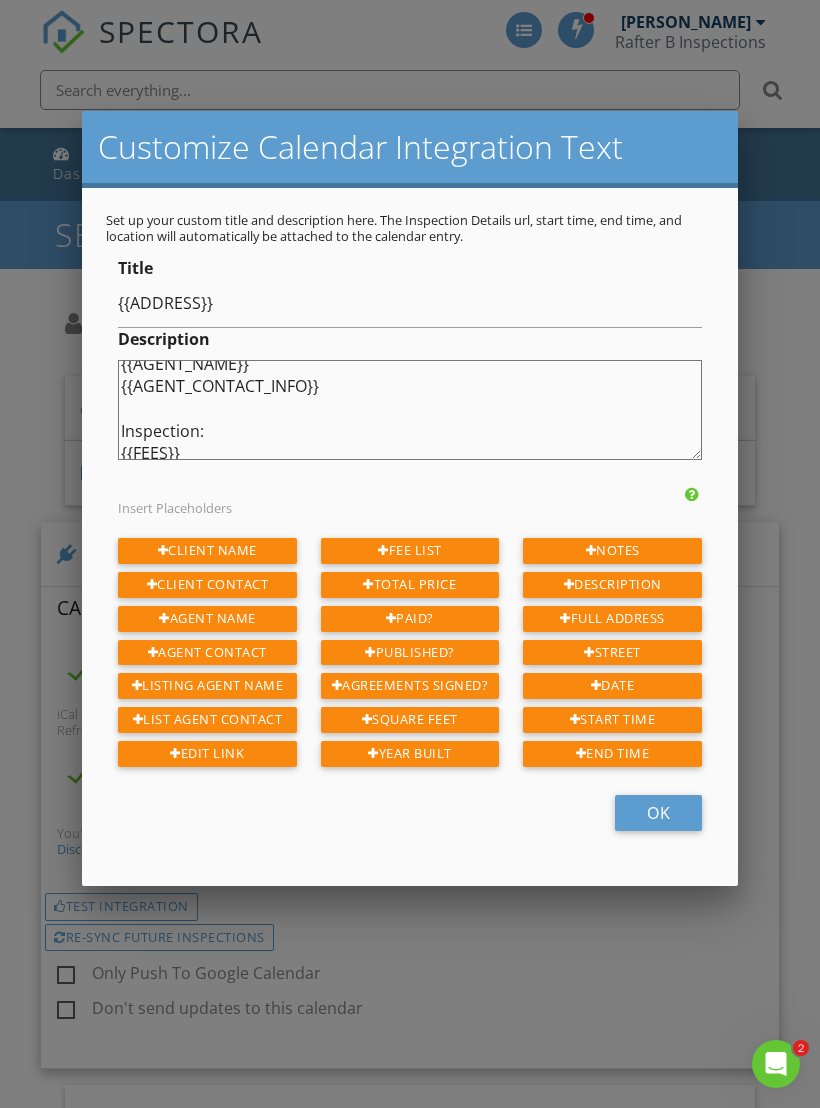 scroll, scrollTop: 234, scrollLeft: 0, axis: vertical 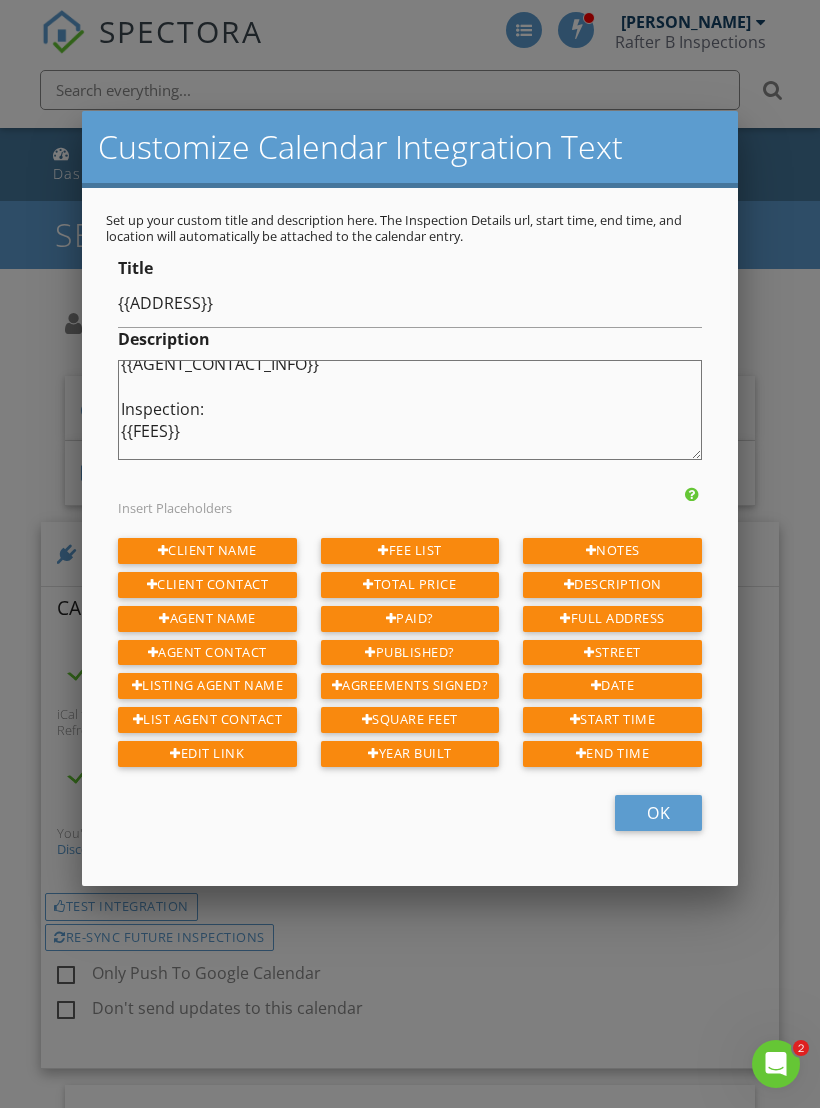 click on "Square Feet" at bounding box center [410, 720] 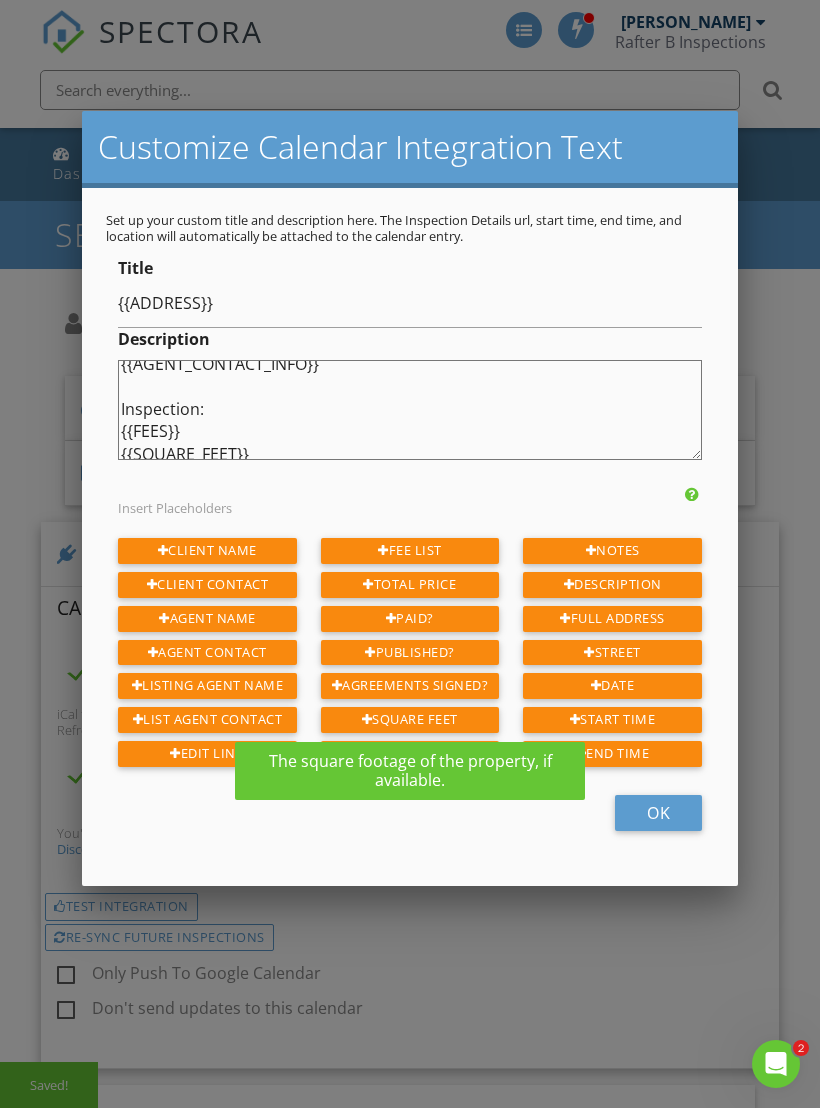 click on "Client:
{{CLIENT_NAME}}
{{CLIENT_CONTACT_INFO}}
Agent:
{{AGENT_NAME}}
{{AGENT_CONTACT_INFO}}
Listing:
{{LISTING_AGENT_NAME}}
{{LISTING_AGENT_CONTACT_INFO}}
Inspection:
{{DESCRIPTION}}
{{FEES}}
{{SQUARE_FEET}} sq ft
Built {{YEAR_BUILT}}" at bounding box center [410, 410] 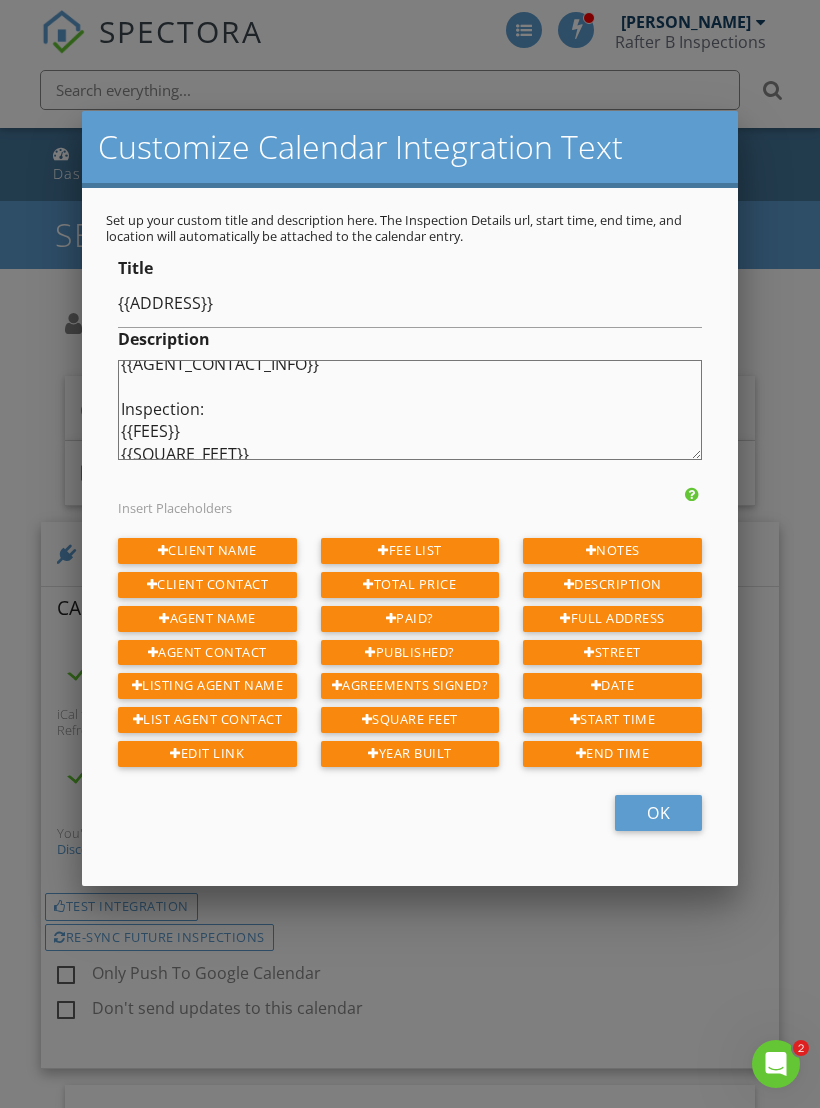 scroll, scrollTop: 256, scrollLeft: 0, axis: vertical 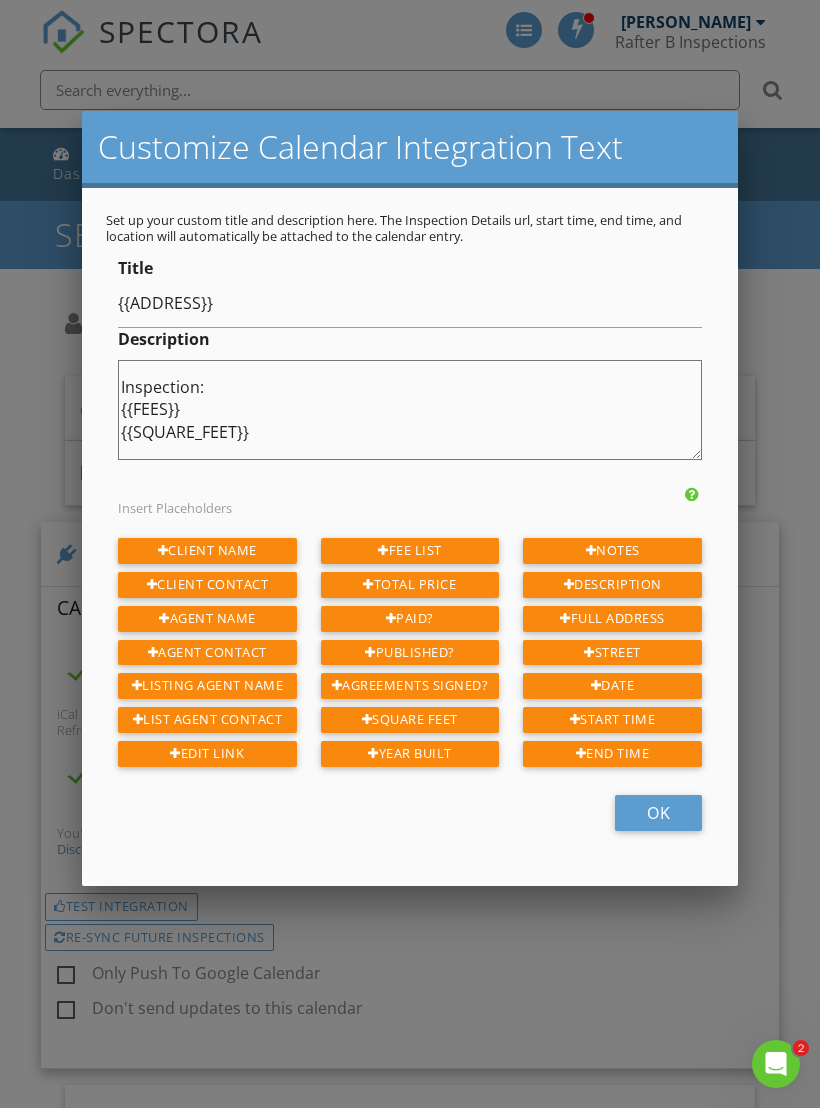 click at bounding box center (373, 754) 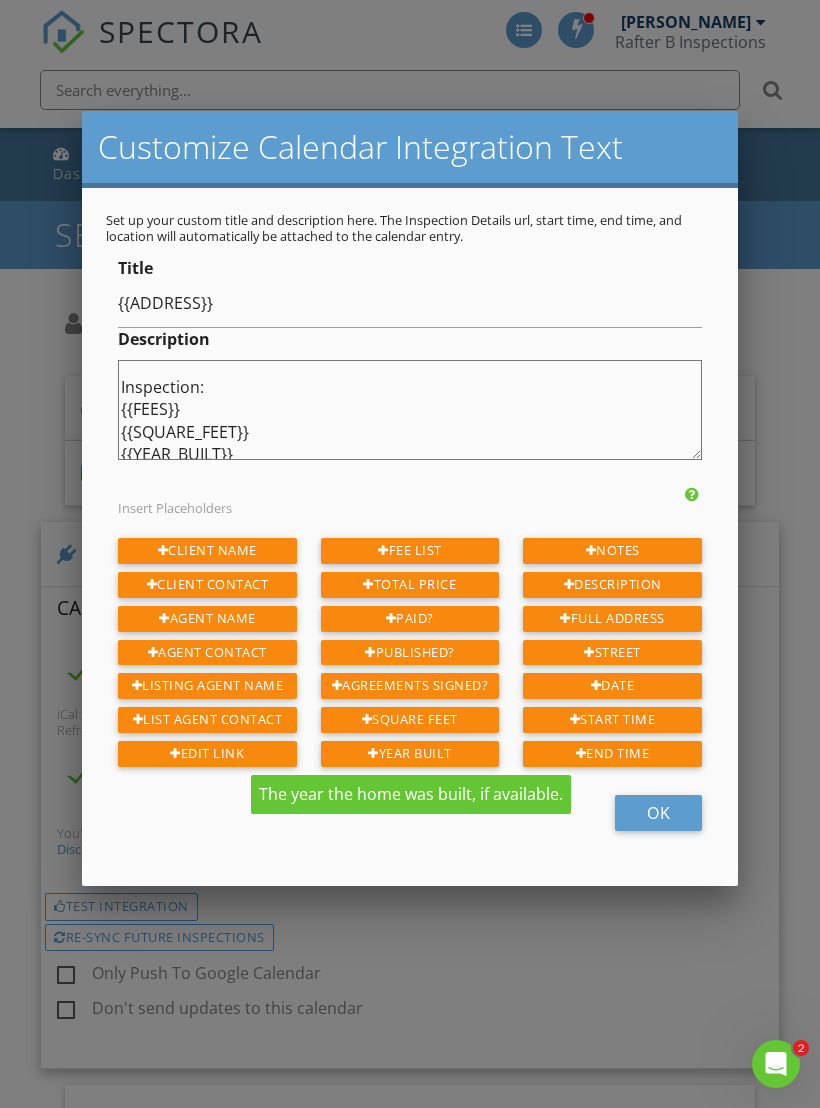 click on "Client:
{{CLIENT_NAME}}
{{CLIENT_CONTACT_INFO}}
Agent:
{{AGENT_NAME}}
{{AGENT_CONTACT_INFO}}
Listing:
{{LISTING_AGENT_NAME}}
{{LISTING_AGENT_CONTACT_INFO}}
Inspection:
{{DESCRIPTION}}
{{FEES}}
{{SQUARE_FEET}} sq ft
Built {{YEAR_BUILT}}" at bounding box center [410, 410] 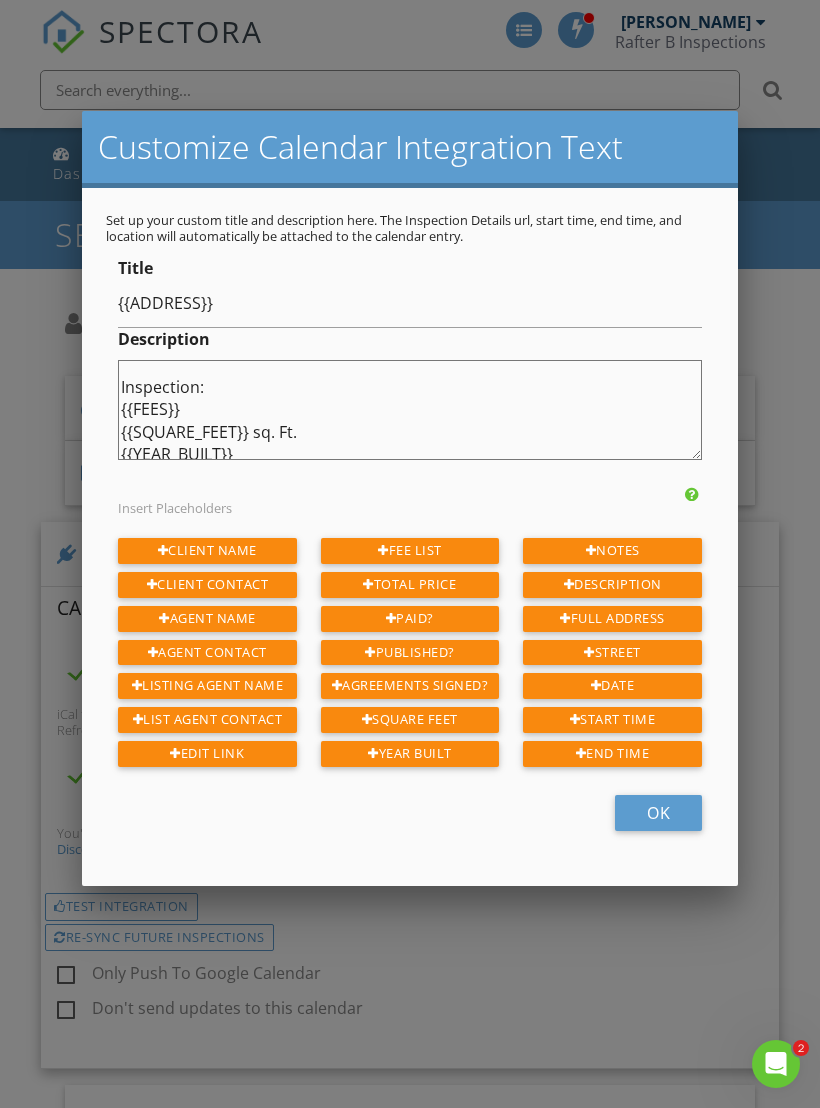 click on "Client:
{{CLIENT_NAME}}
{{CLIENT_CONTACT_INFO}}
Agent:
{{AGENT_NAME}}
{{AGENT_CONTACT_INFO}}
Listing:
{{LISTING_AGENT_NAME}}
{{LISTING_AGENT_CONTACT_INFO}}
Inspection:
{{DESCRIPTION}}
{{FEES}}
{{SQUARE_FEET}} sq ft
Built {{YEAR_BUILT}}" at bounding box center [410, 410] 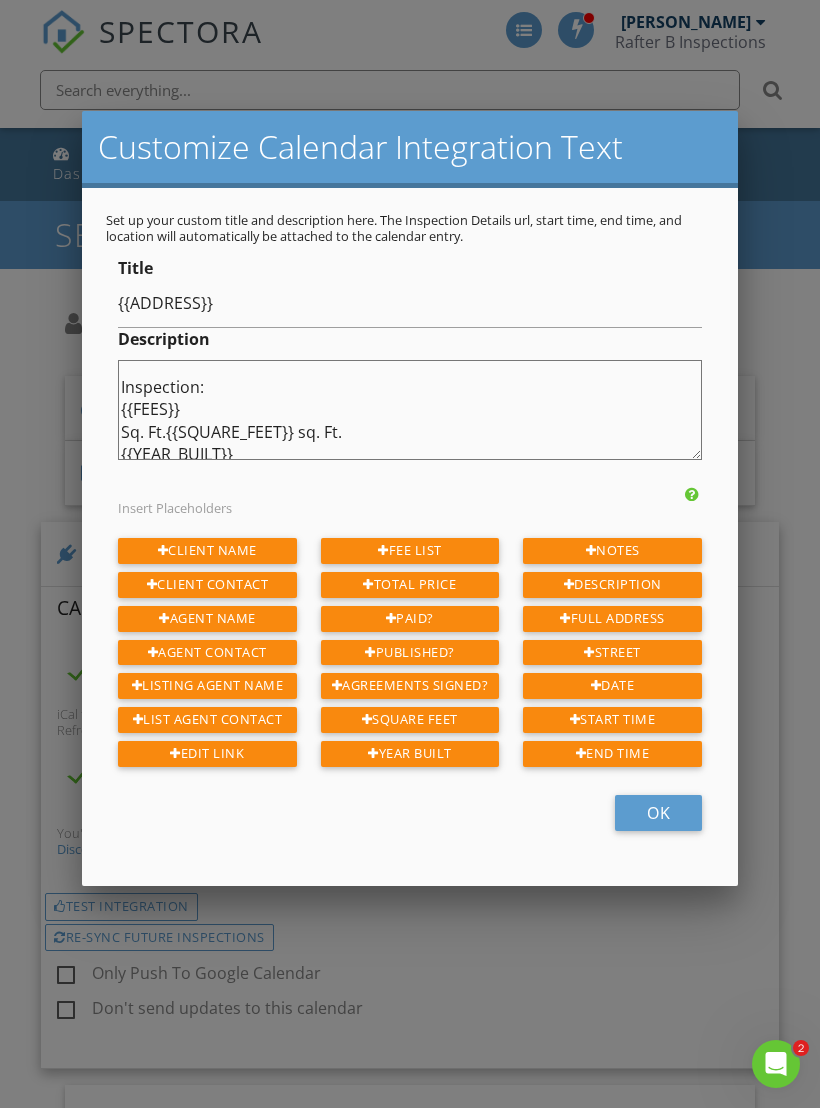 click on "Client:
{{CLIENT_NAME}}
{{CLIENT_CONTACT_INFO}}
Agent:
{{AGENT_NAME}}
{{AGENT_CONTACT_INFO}}
Listing:
{{LISTING_AGENT_NAME}}
{{LISTING_AGENT_CONTACT_INFO}}
Inspection:
{{DESCRIPTION}}
{{FEES}}
{{SQUARE_FEET}} sq ft
Built {{YEAR_BUILT}}" at bounding box center (410, 410) 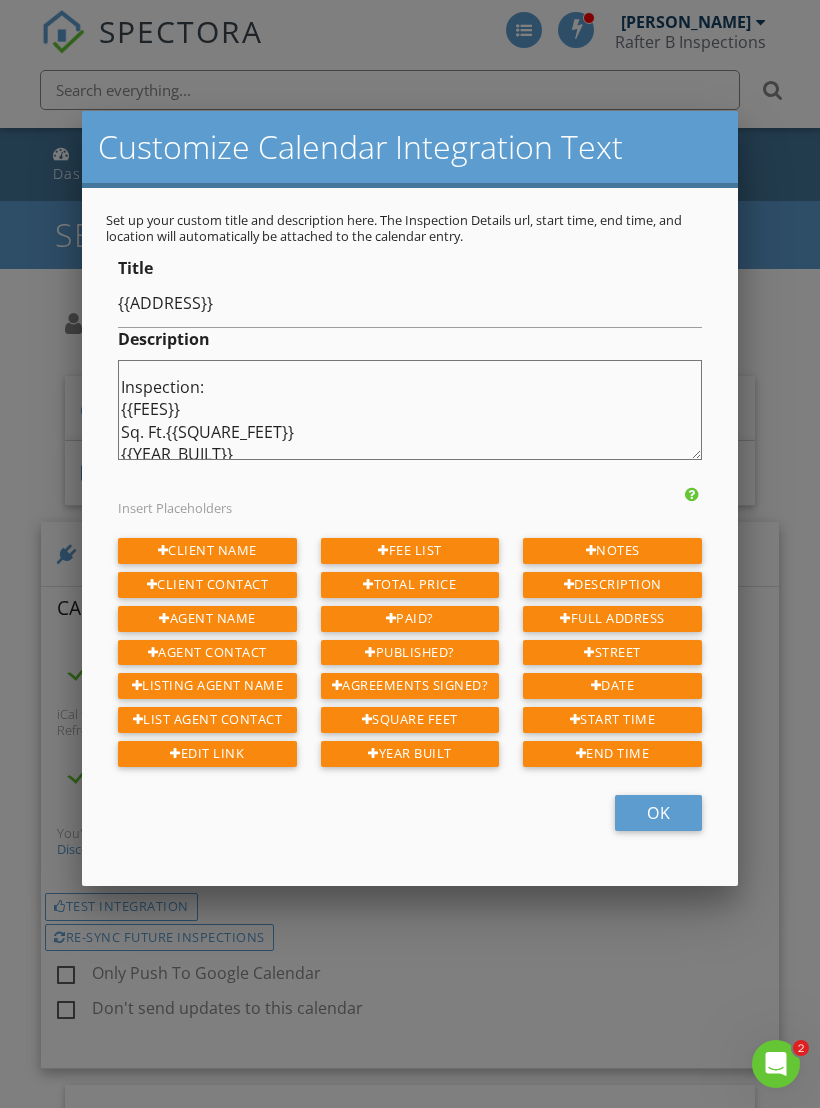 click on "Client:
{{CLIENT_NAME}}
{{CLIENT_CONTACT_INFO}}
Agent:
{{AGENT_NAME}}
{{AGENT_CONTACT_INFO}}
Listing:
{{LISTING_AGENT_NAME}}
{{LISTING_AGENT_CONTACT_INFO}}
Inspection:
{{DESCRIPTION}}
{{FEES}}
{{SQUARE_FEET}} sq ft
Built {{YEAR_BUILT}}" at bounding box center [410, 410] 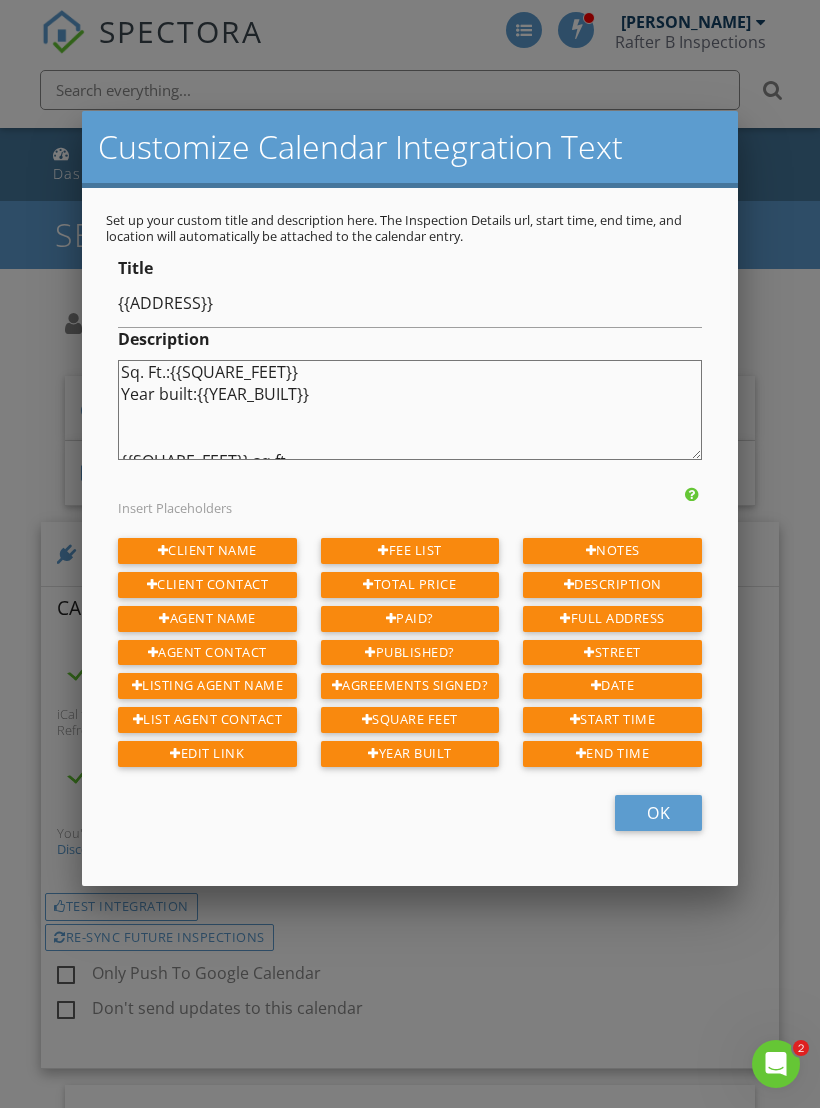 click on "Title
{{ADDRESS}}
Description
Client:
{{CLIENT_NAME}}
{{CLIENT_CONTACT_INFO}}
Agent:
{{AGENT_NAME}}
{{AGENT_CONTACT_INFO}}
Listing:
{{LISTING_AGENT_NAME}}
{{LISTING_AGENT_CONTACT_INFO}}
Inspection:
{{DESCRIPTION}}
{{FEES}}
{{SQUARE_FEET}} sq ft
Built {{YEAR_BUILT}}" at bounding box center [410, 366] 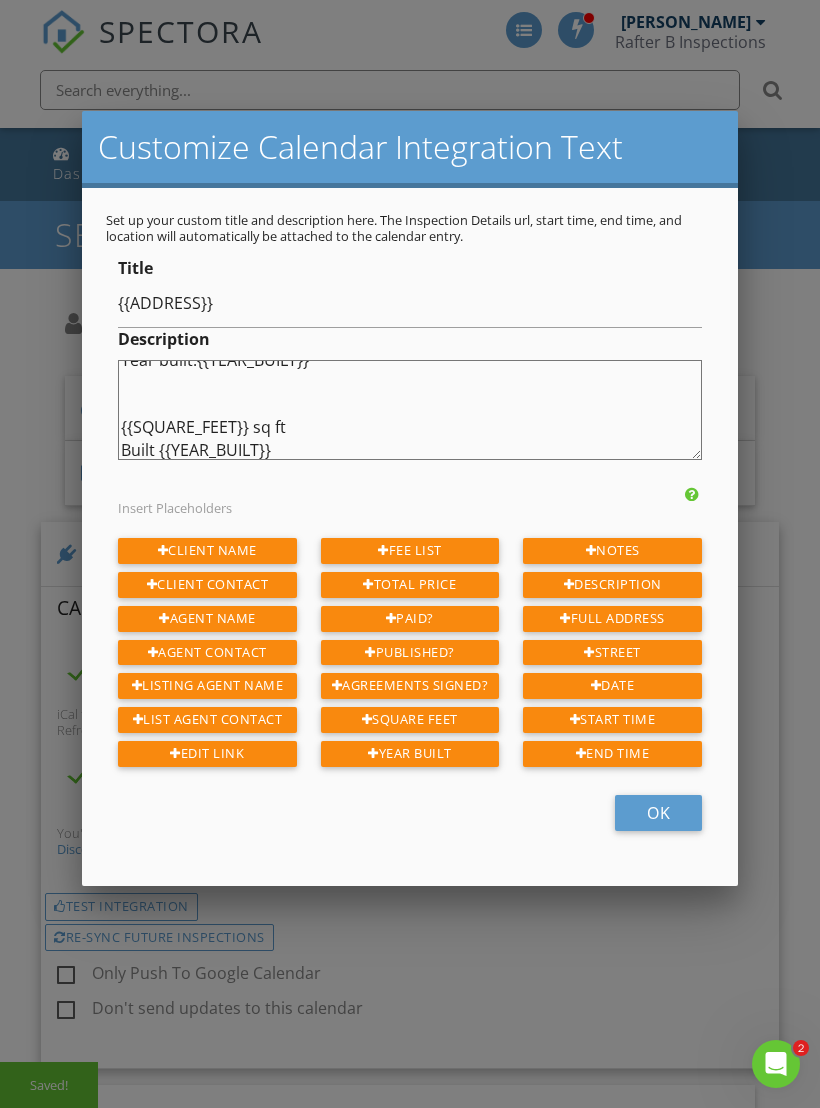 scroll, scrollTop: 346, scrollLeft: 0, axis: vertical 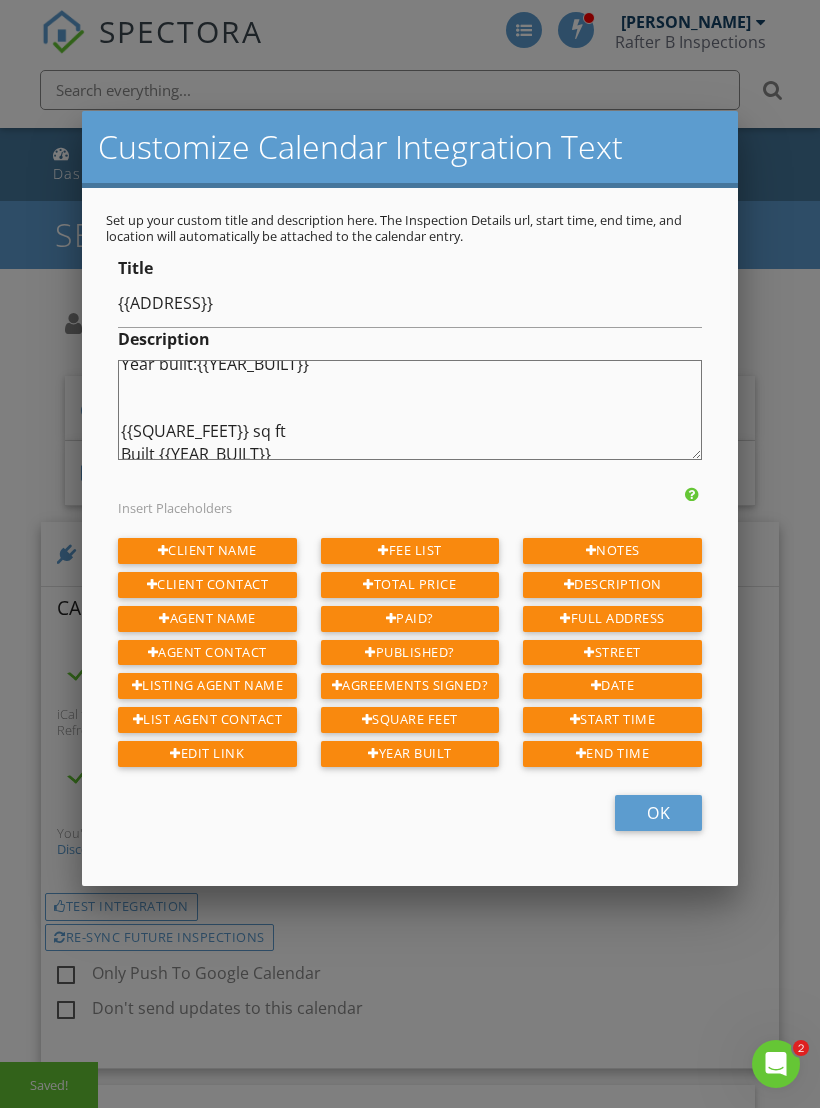click on "Client:
{{CLIENT_NAME}}
{{CLIENT_CONTACT_INFO}}
Agent:
{{AGENT_NAME}}
{{AGENT_CONTACT_INFO}}
Listing:
{{LISTING_AGENT_NAME}}
{{LISTING_AGENT_CONTACT_INFO}}
Inspection:
{{DESCRIPTION}}
{{FEES}}
{{SQUARE_FEET}} sq ft
Built {{YEAR_BUILT}}" at bounding box center (410, 410) 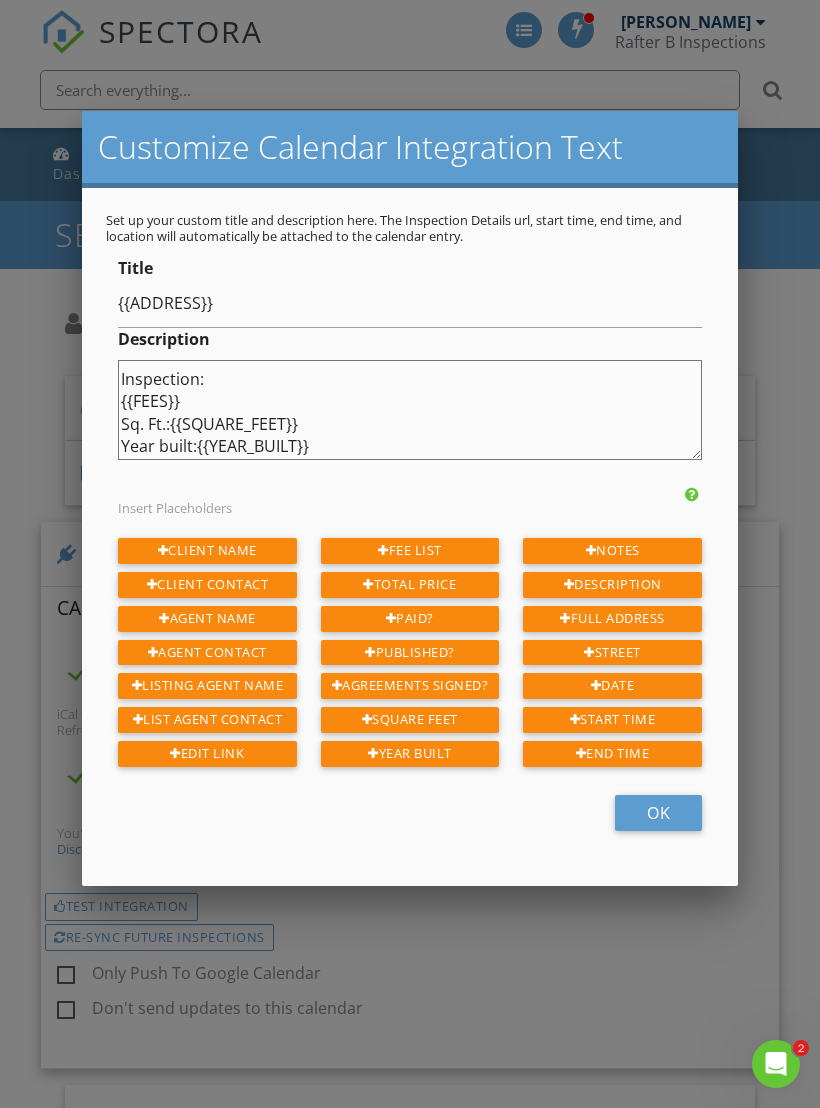 scroll, scrollTop: 285, scrollLeft: 0, axis: vertical 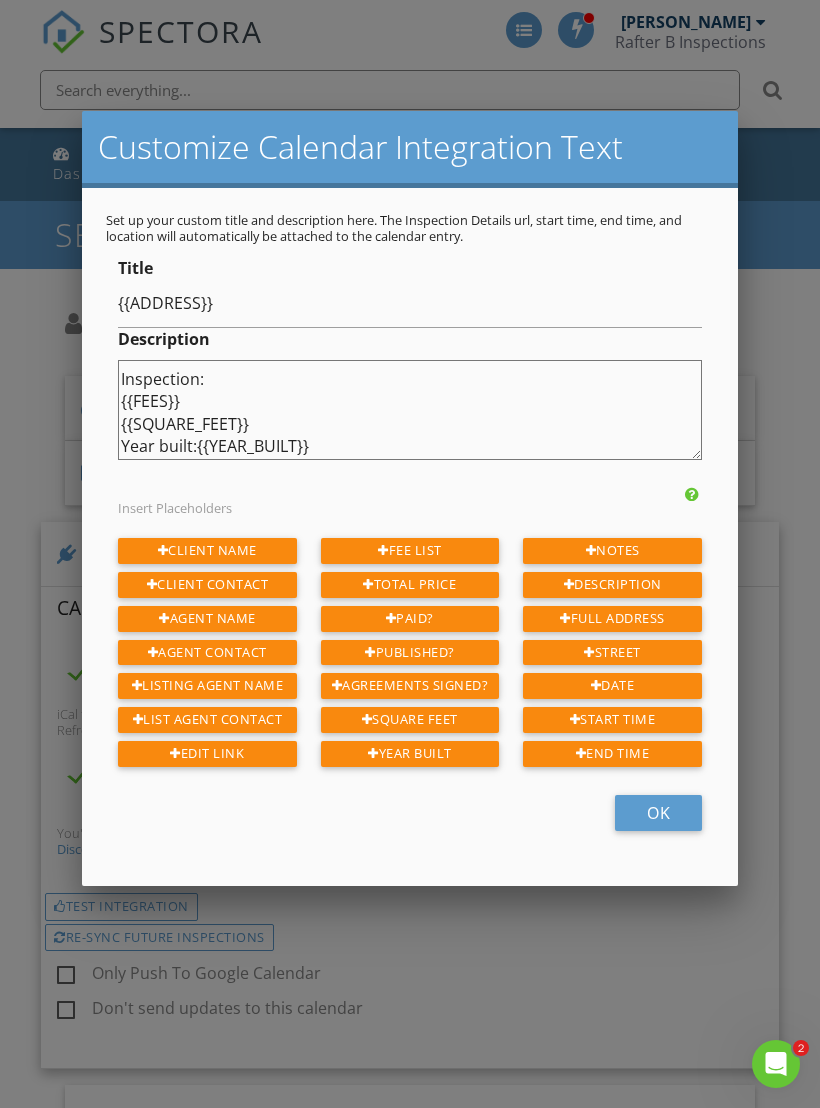 click on "Client:
{{CLIENT_NAME}}
{{CLIENT_CONTACT_INFO}}
Agent:
{{AGENT_NAME}}
{{AGENT_CONTACT_INFO}}
Listing:
{{LISTING_AGENT_NAME}}
{{LISTING_AGENT_CONTACT_INFO}}
Inspection:
{{DESCRIPTION}}
{{FEES}}
{{SQUARE_FEET}} sq ft
Built {{YEAR_BUILT}}" at bounding box center (410, 410) 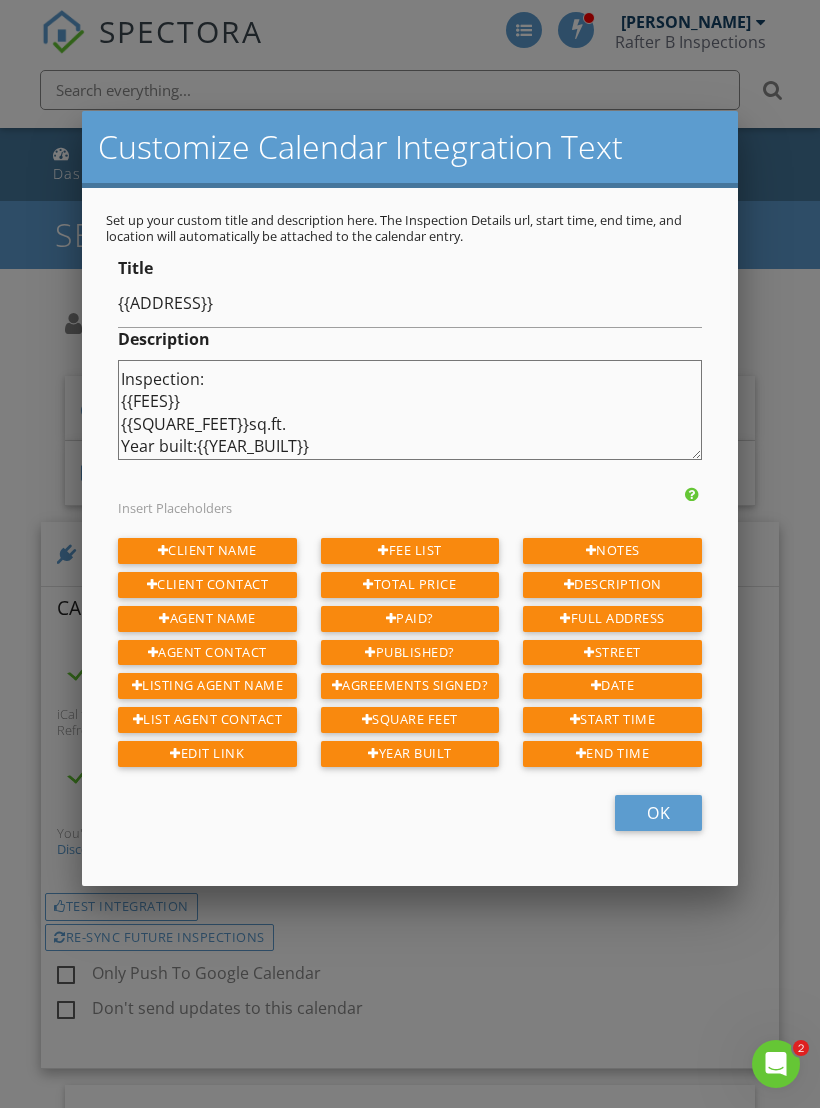 click on "Client:
{{CLIENT_NAME}}
{{CLIENT_CONTACT_INFO}}
Agent:
{{AGENT_NAME}}
{{AGENT_CONTACT_INFO}}
Listing:
{{LISTING_AGENT_NAME}}
{{LISTING_AGENT_CONTACT_INFO}}
Inspection:
{{DESCRIPTION}}
{{FEES}}
{{SQUARE_FEET}} sq ft
Built {{YEAR_BUILT}}" at bounding box center [410, 410] 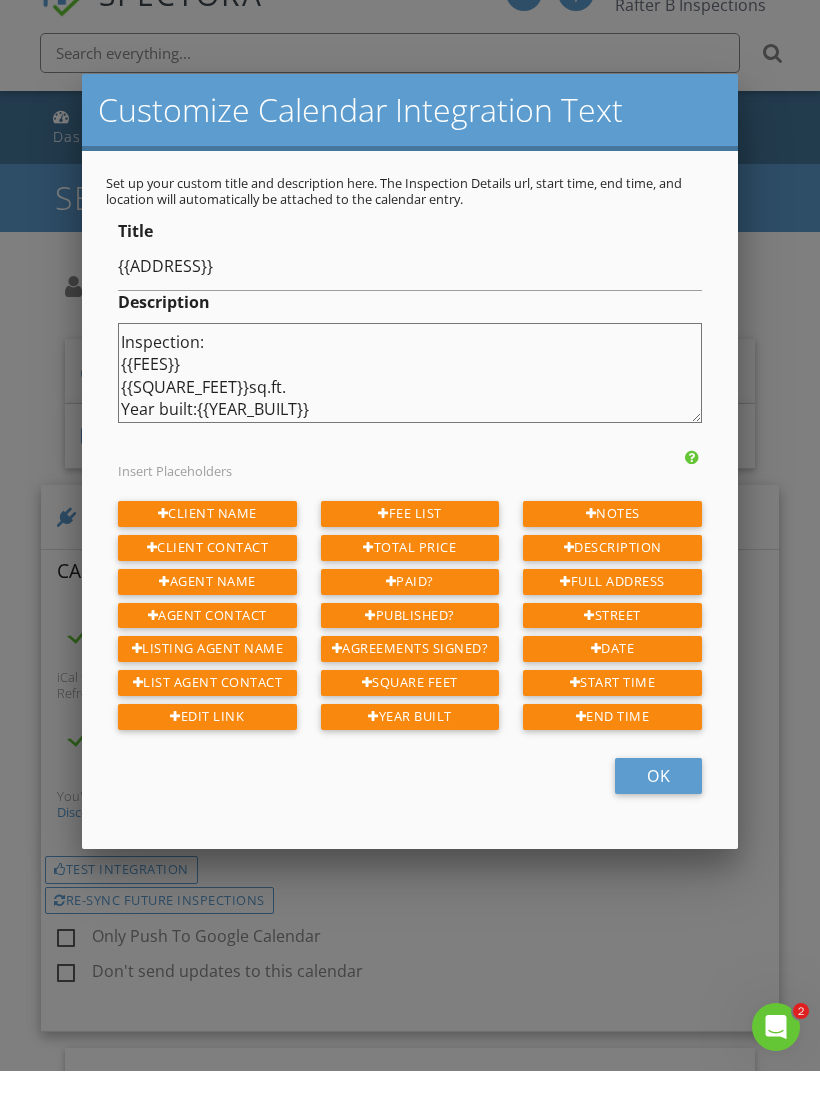 scroll, scrollTop: 301, scrollLeft: 0, axis: vertical 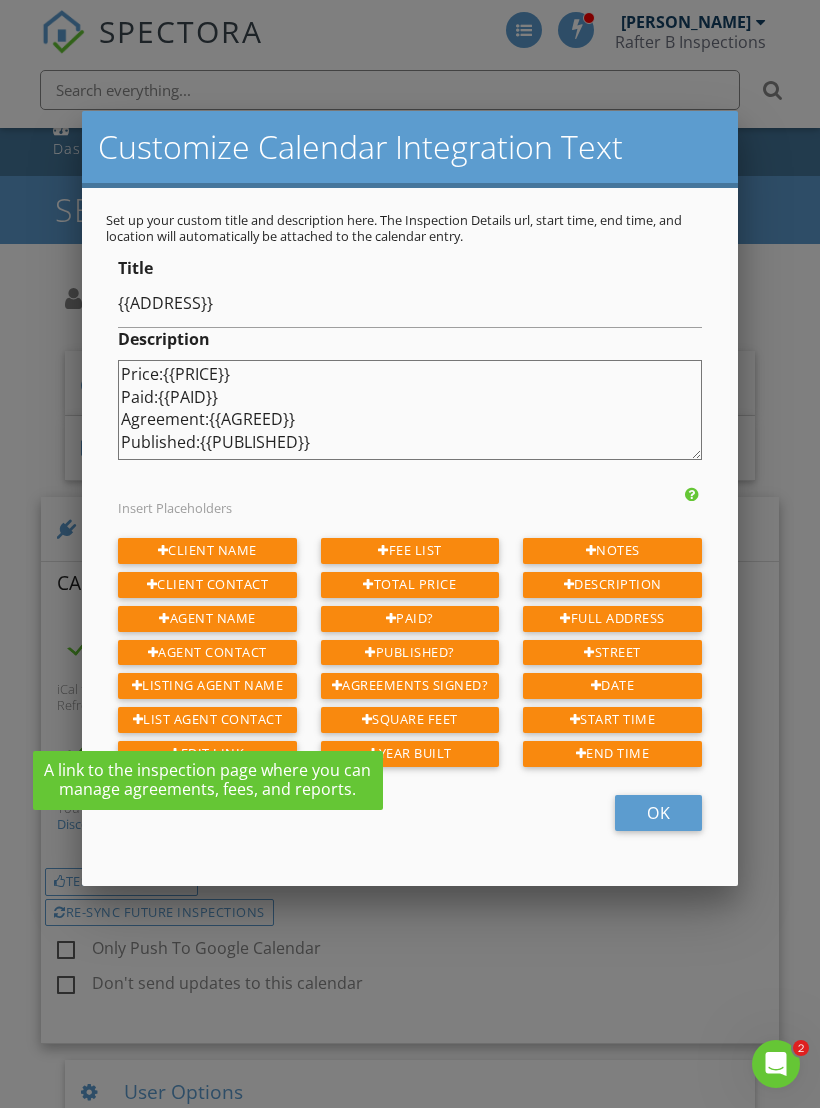 click on "OK" at bounding box center [658, 813] 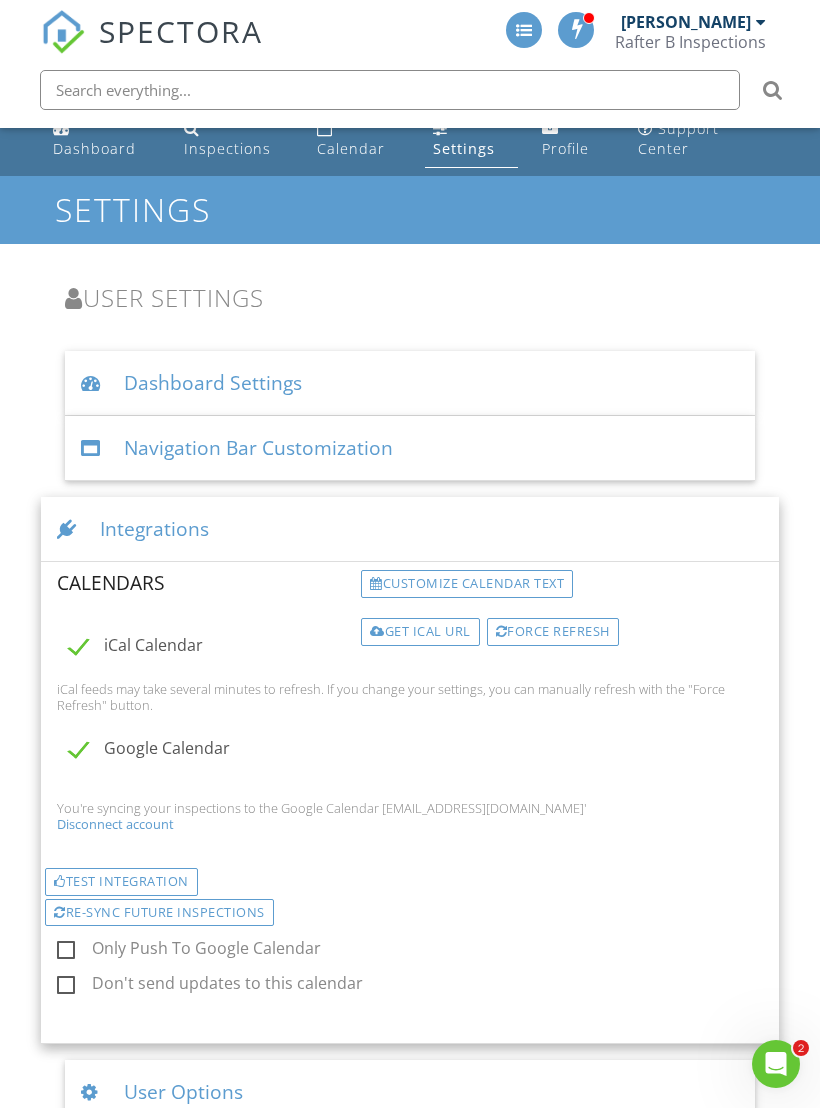click on "Get iCal URL" at bounding box center (420, 632) 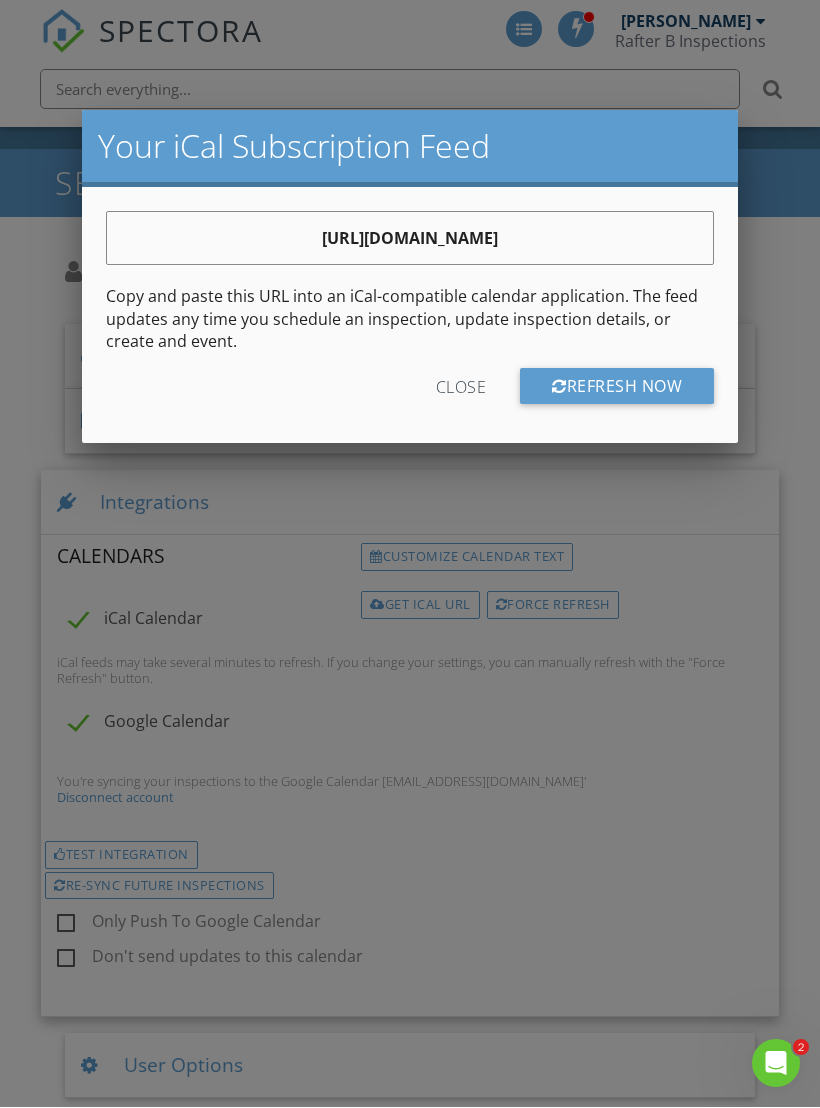 scroll, scrollTop: 52, scrollLeft: 0, axis: vertical 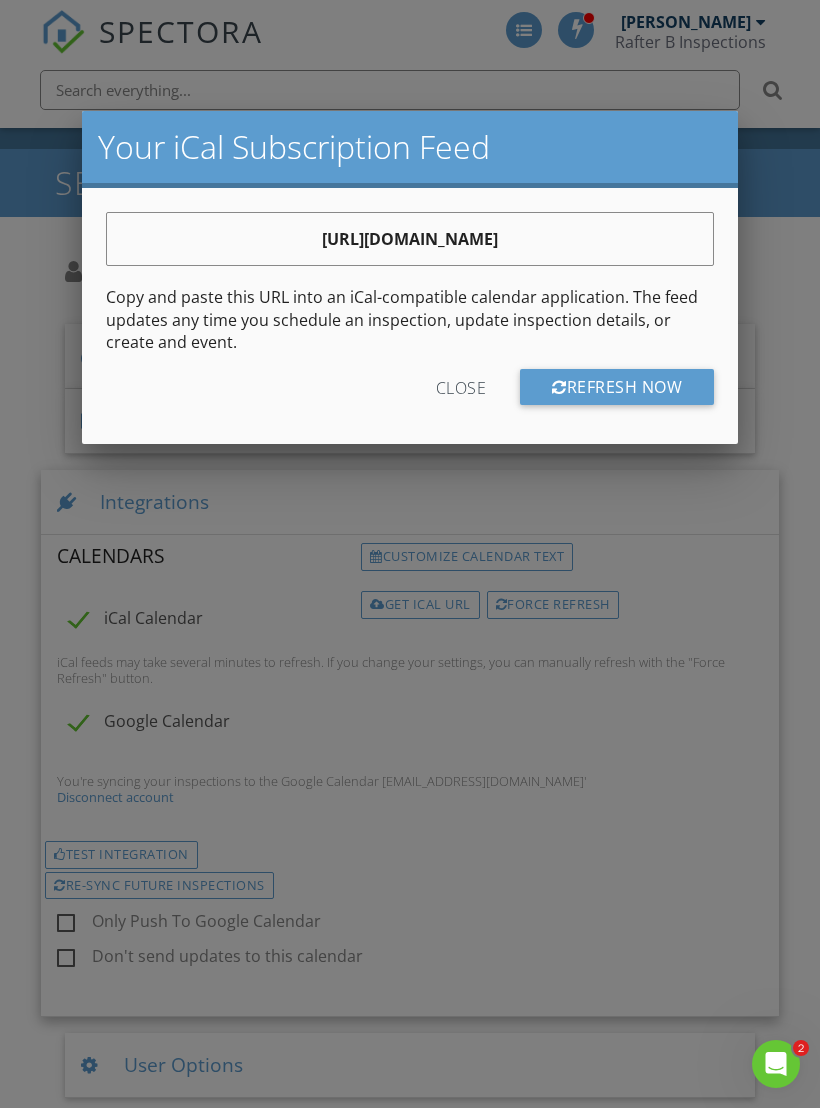 click on "Close" at bounding box center (461, 387) 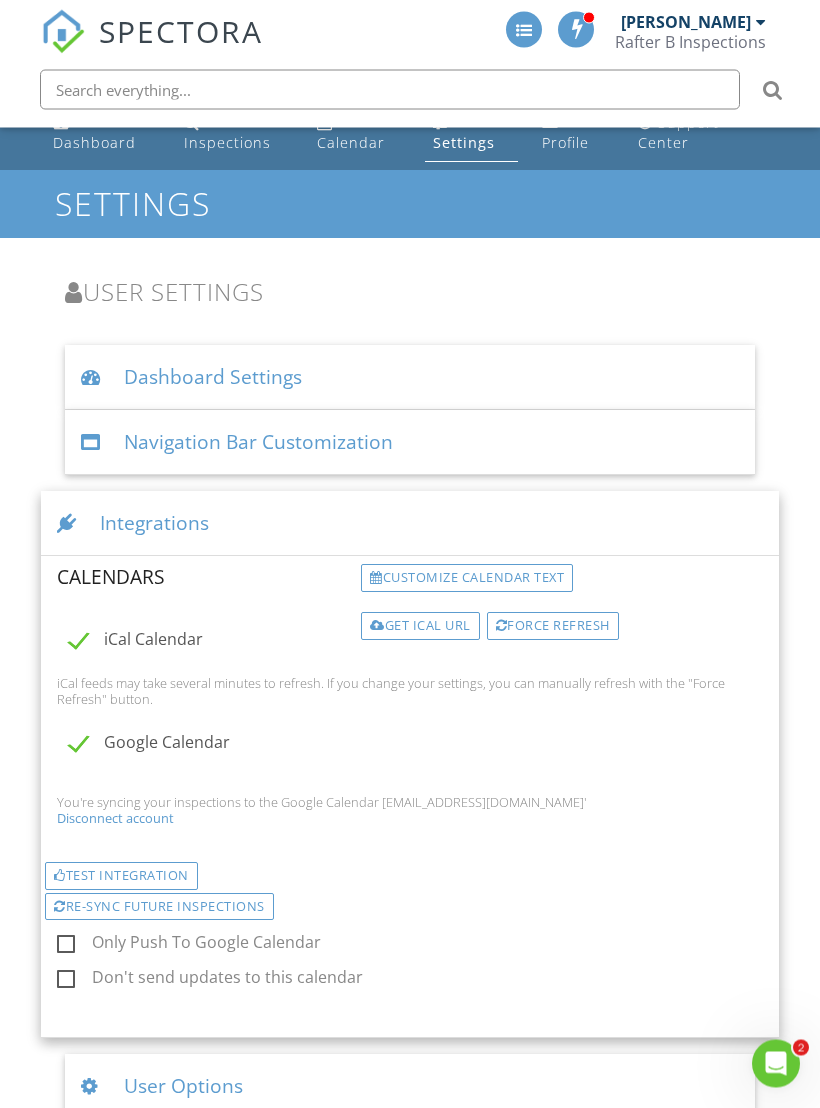 scroll, scrollTop: 0, scrollLeft: 0, axis: both 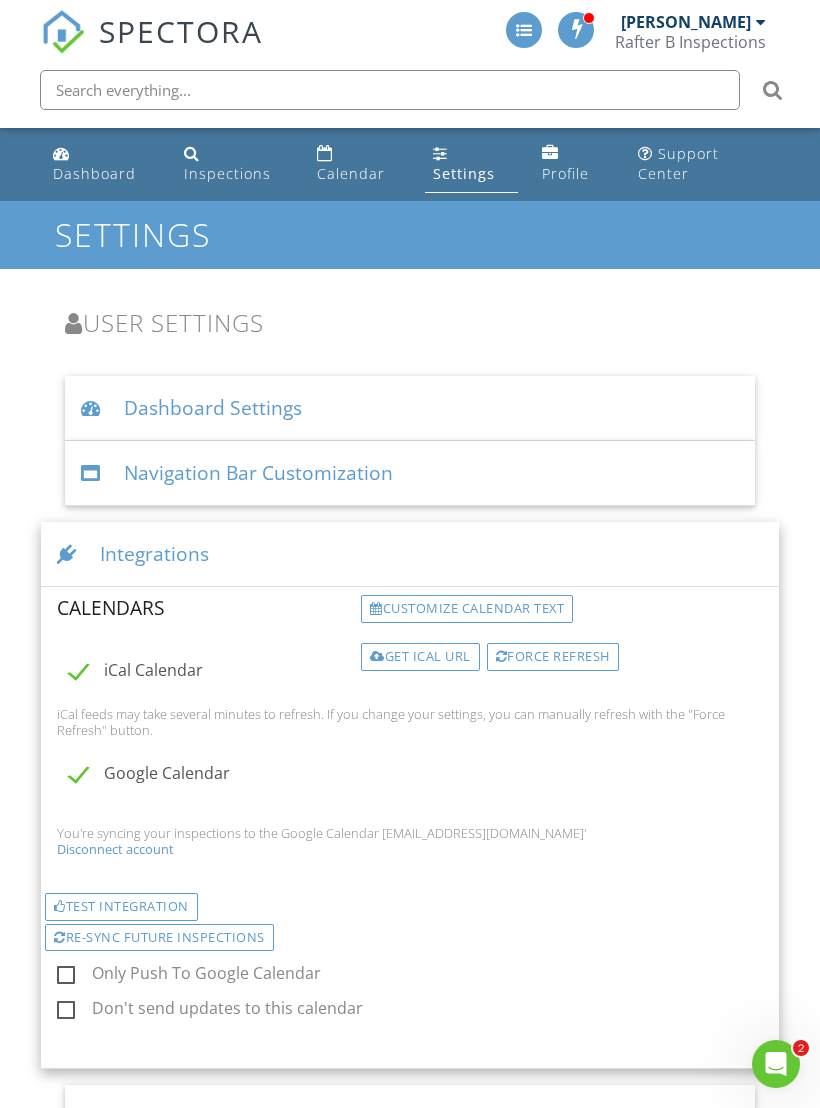 click on "iCal Calendar" at bounding box center [209, 673] 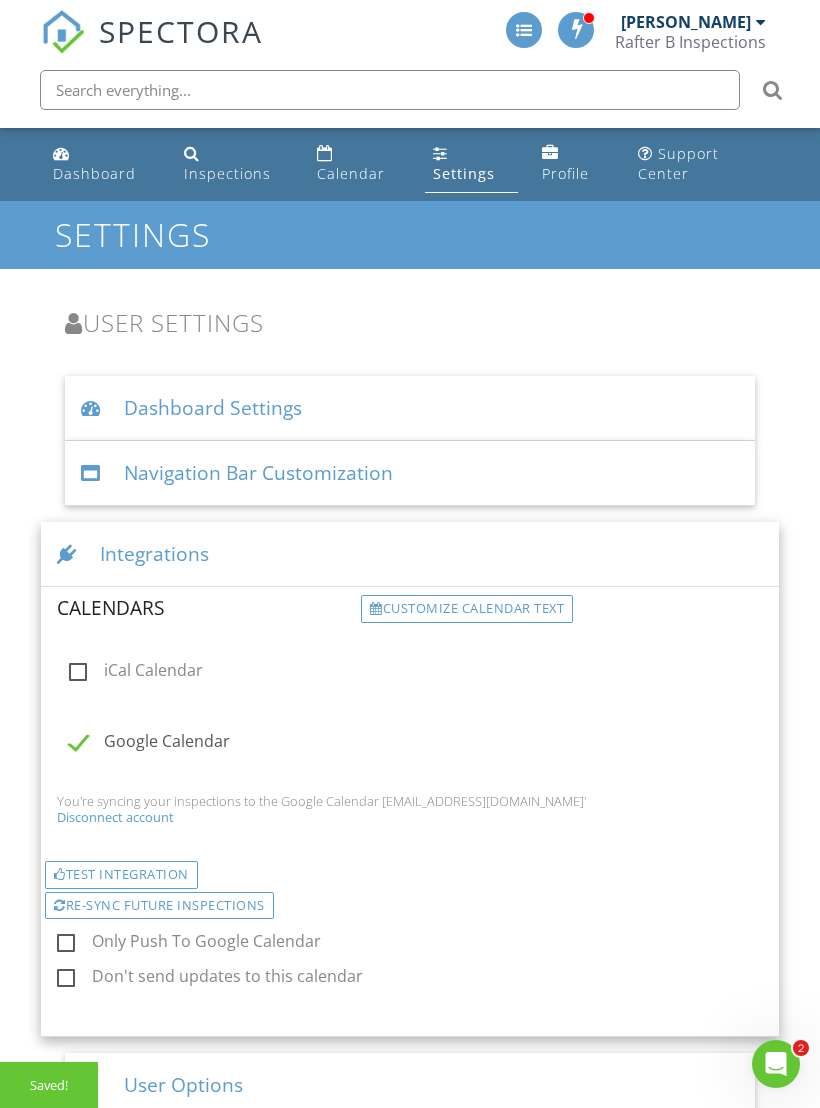 click on "iCal Calendar" at bounding box center [209, 673] 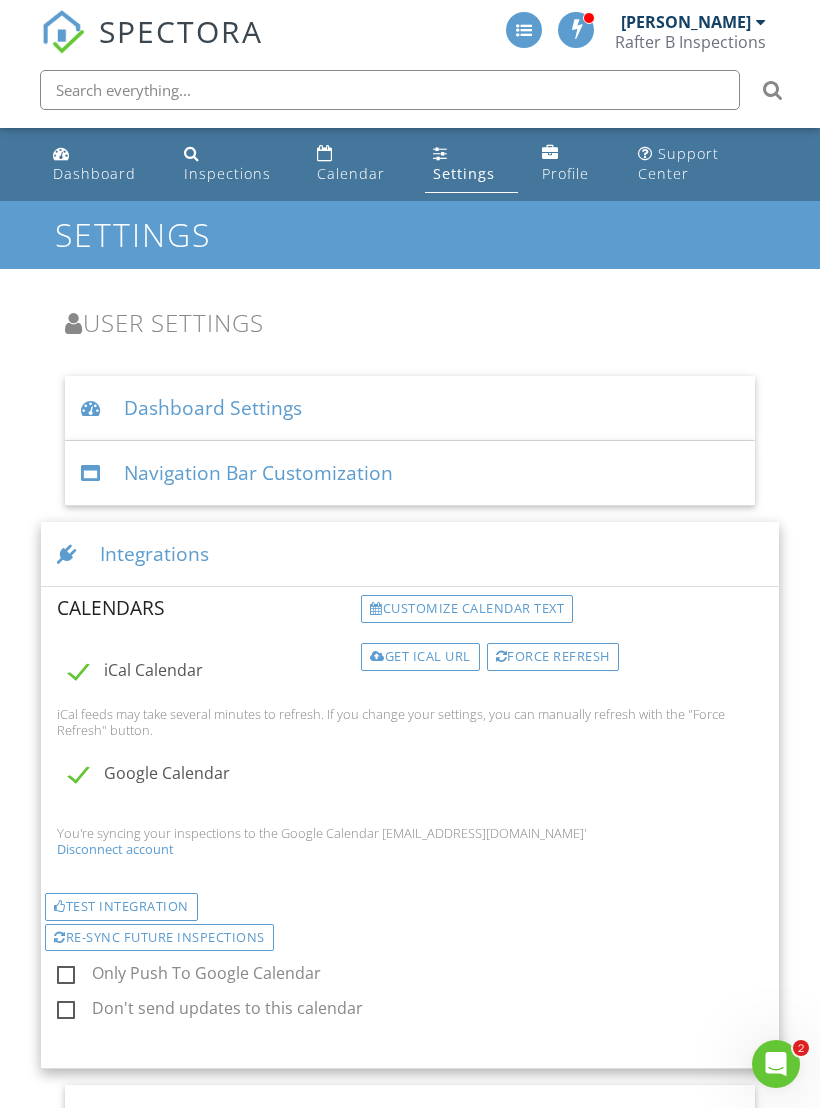 click on "Customize calendar text" at bounding box center [467, 609] 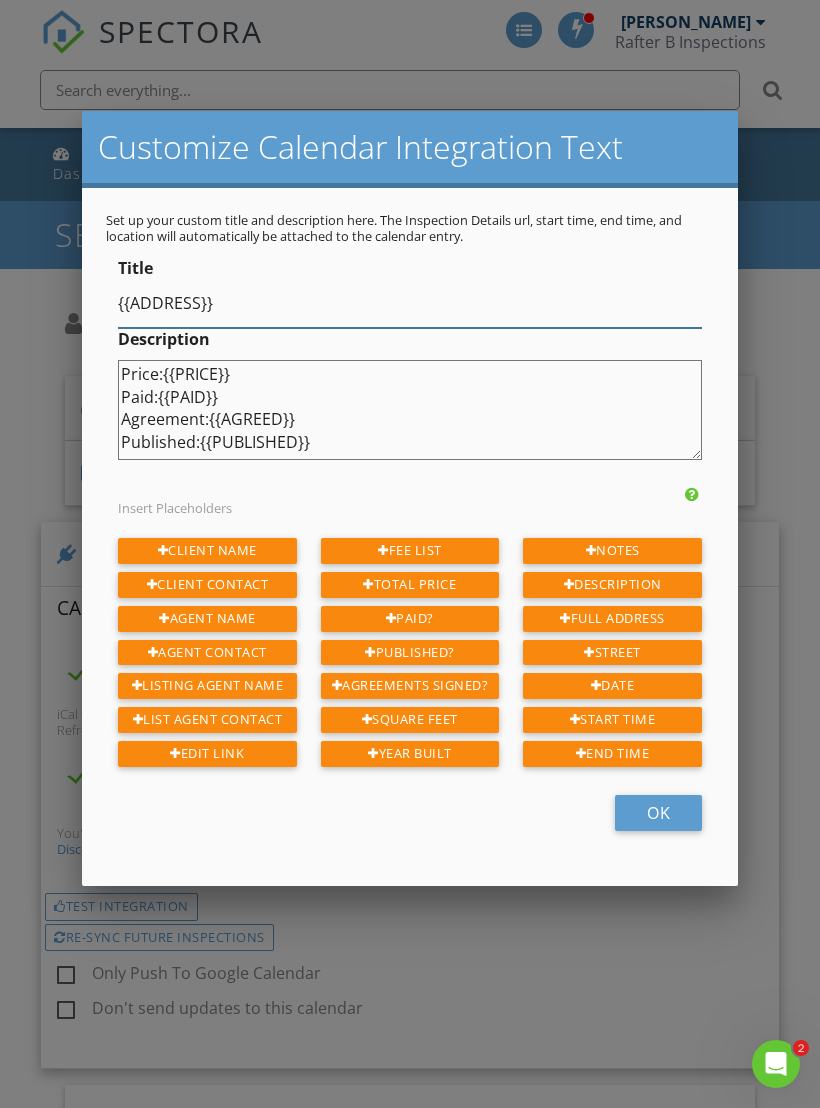 scroll, scrollTop: 0, scrollLeft: 0, axis: both 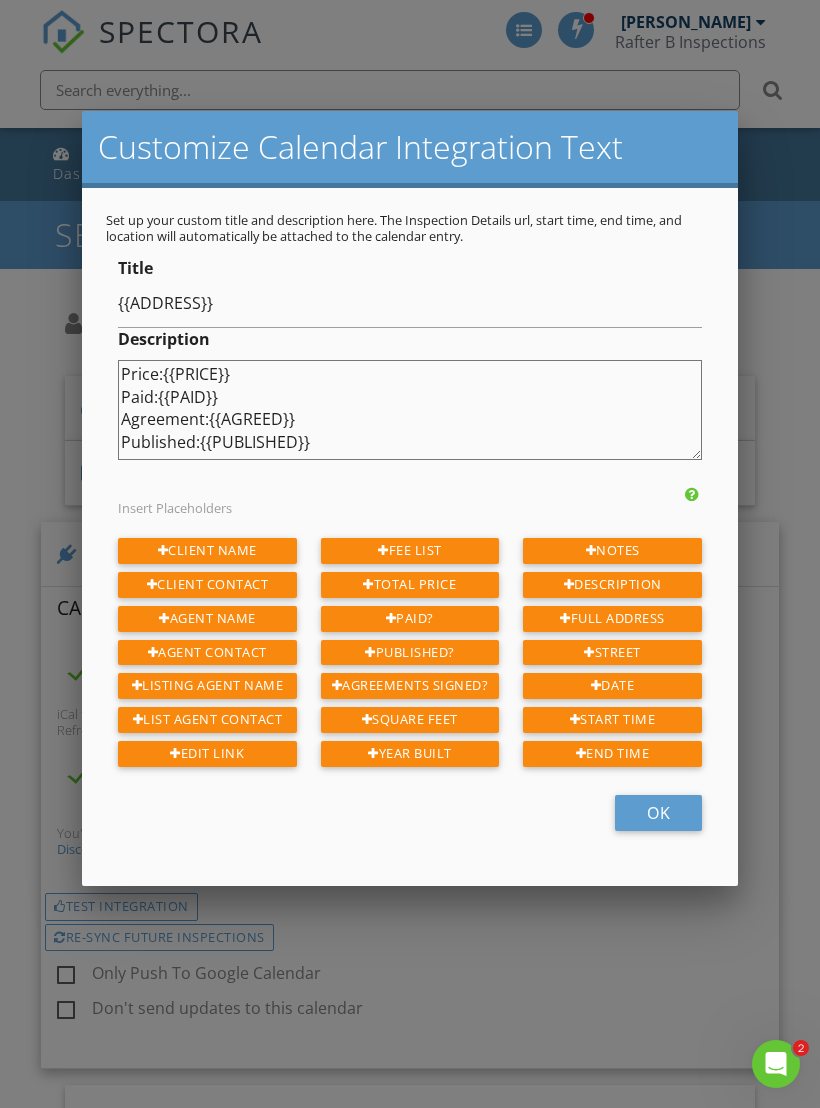 click at bounding box center (410, 592) 